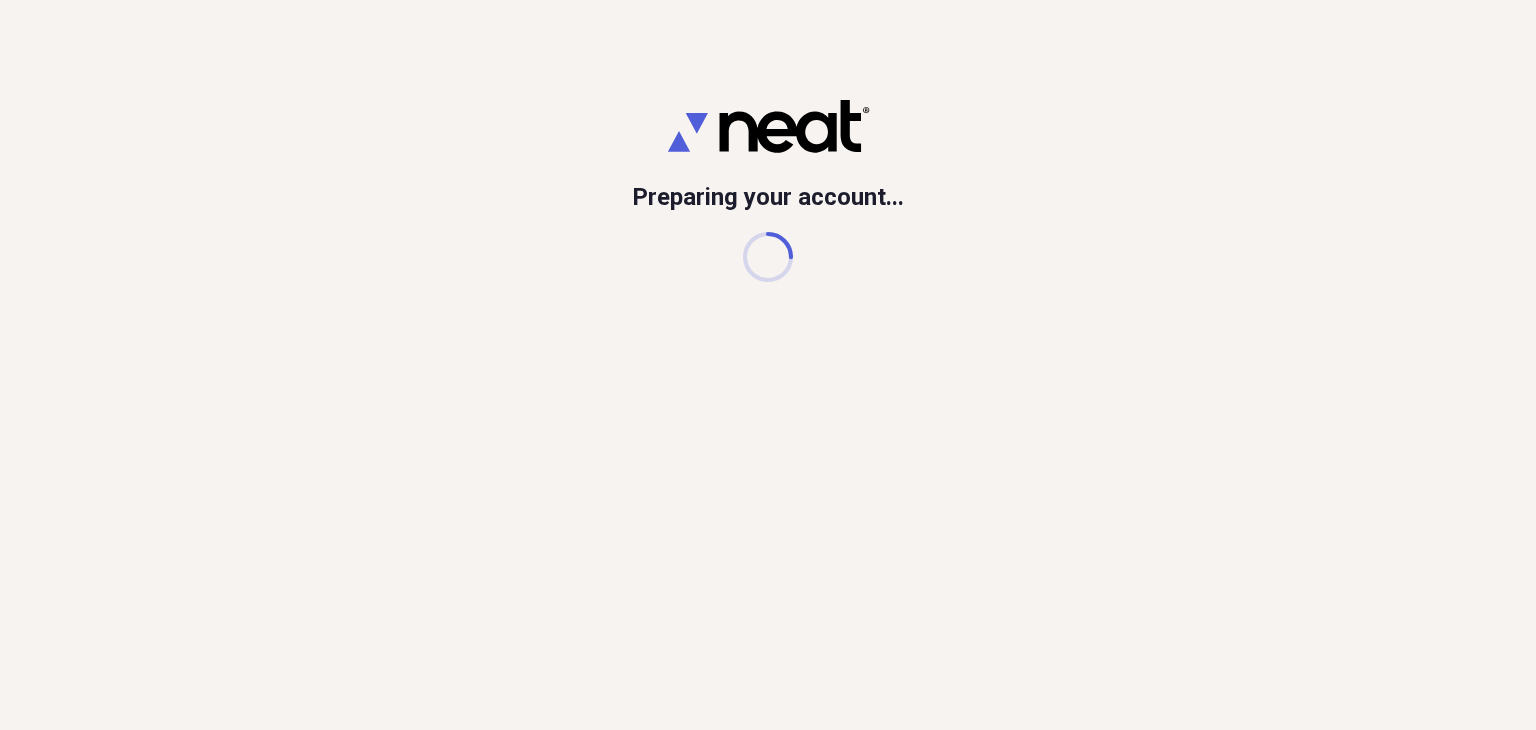 scroll, scrollTop: 0, scrollLeft: 0, axis: both 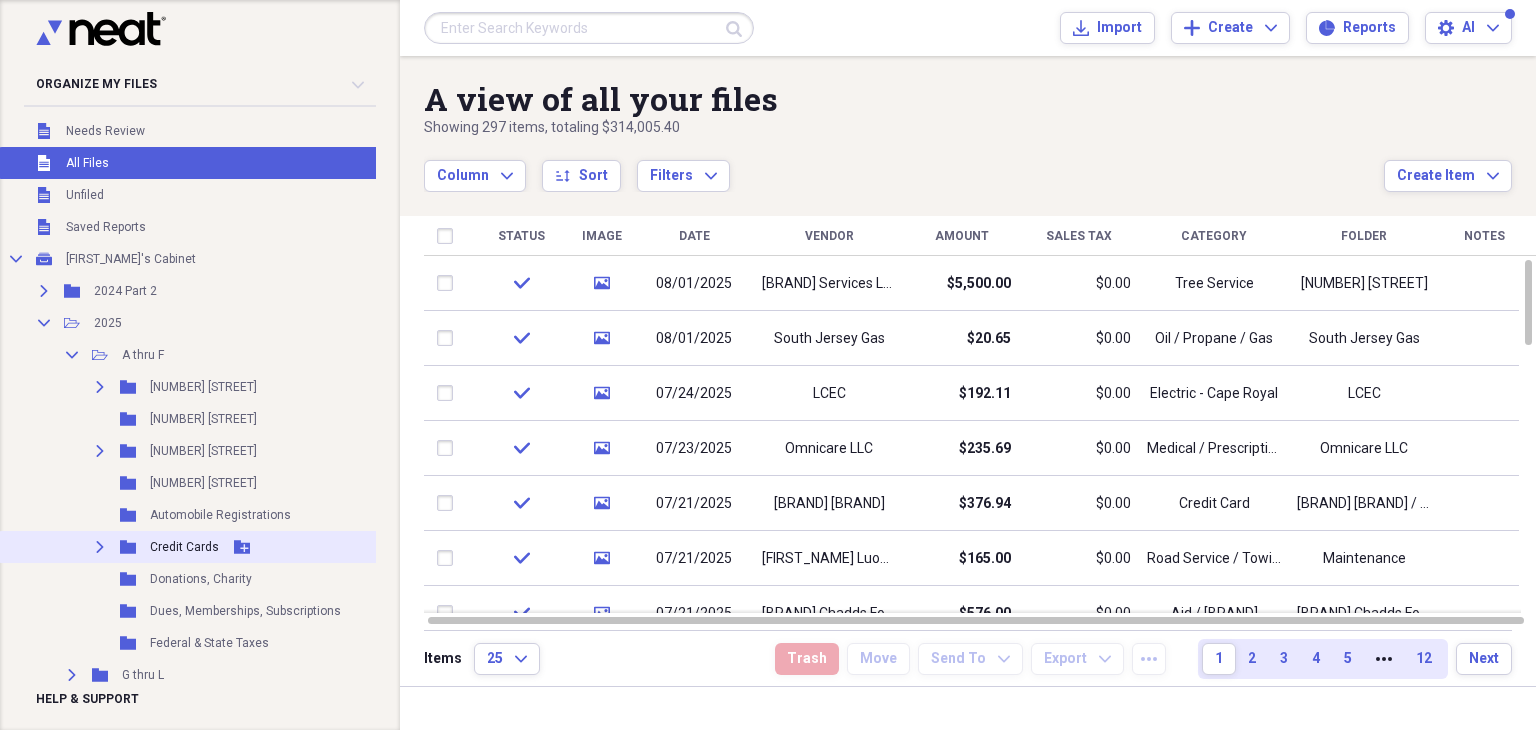 click on "Expand" 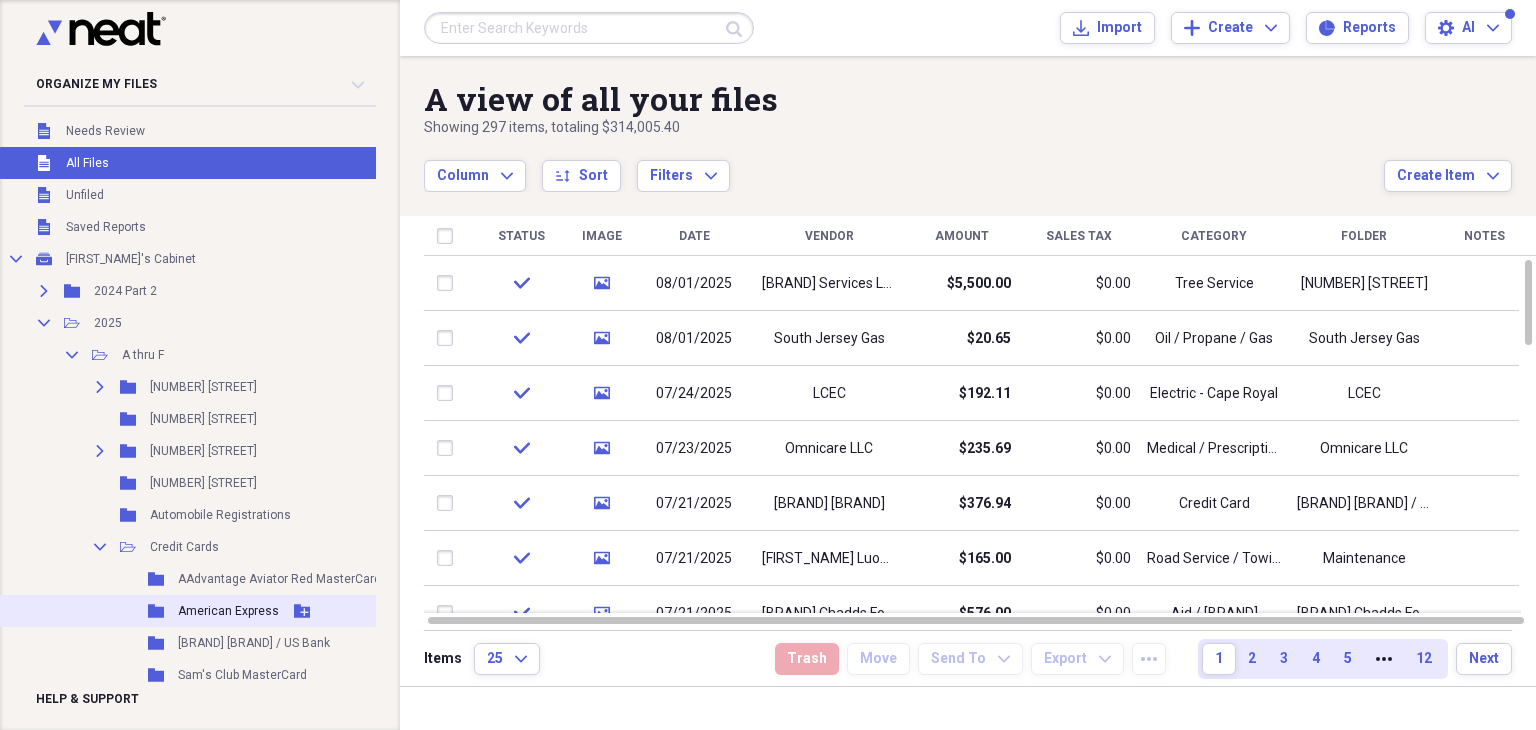 click on "American Express" at bounding box center [228, 611] 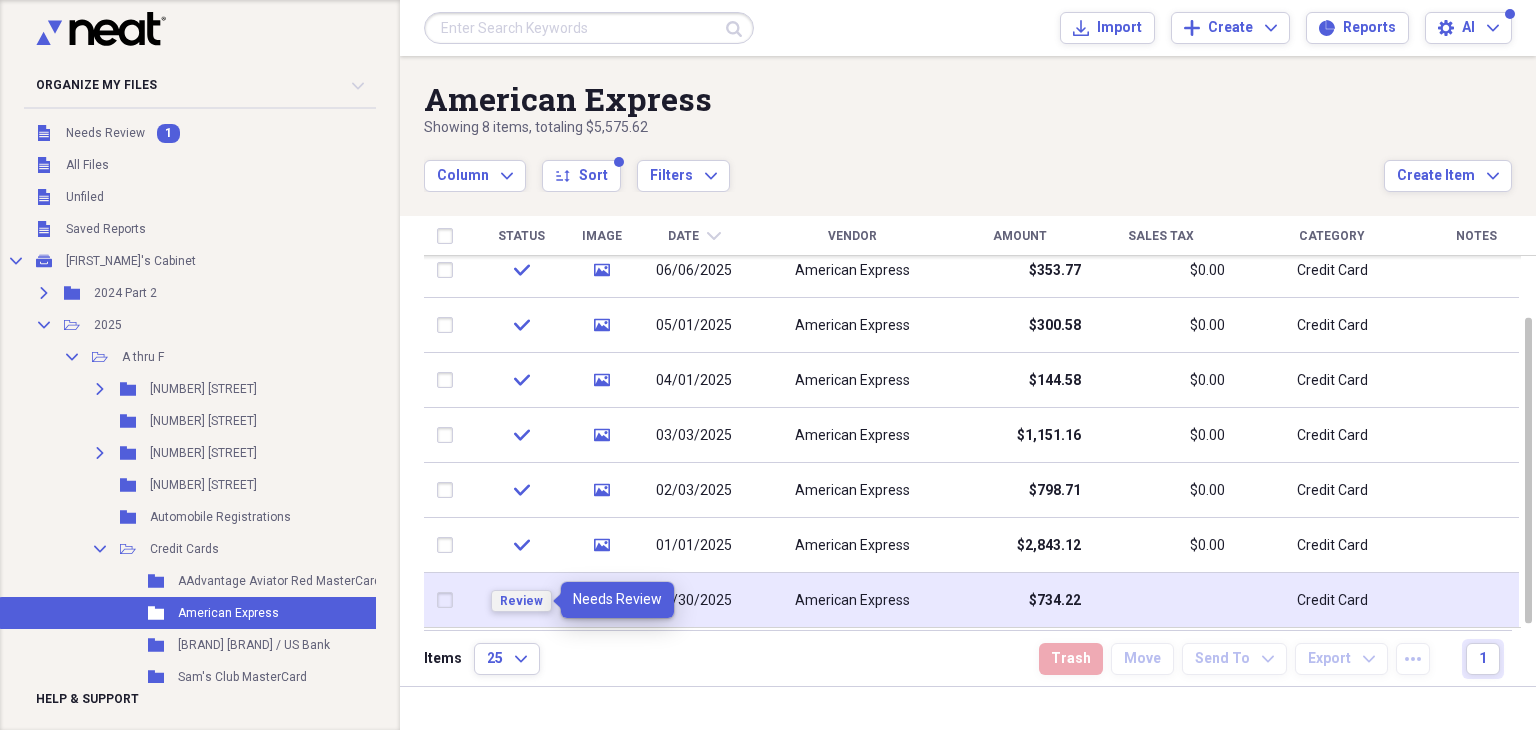 click on "Review" at bounding box center (521, 601) 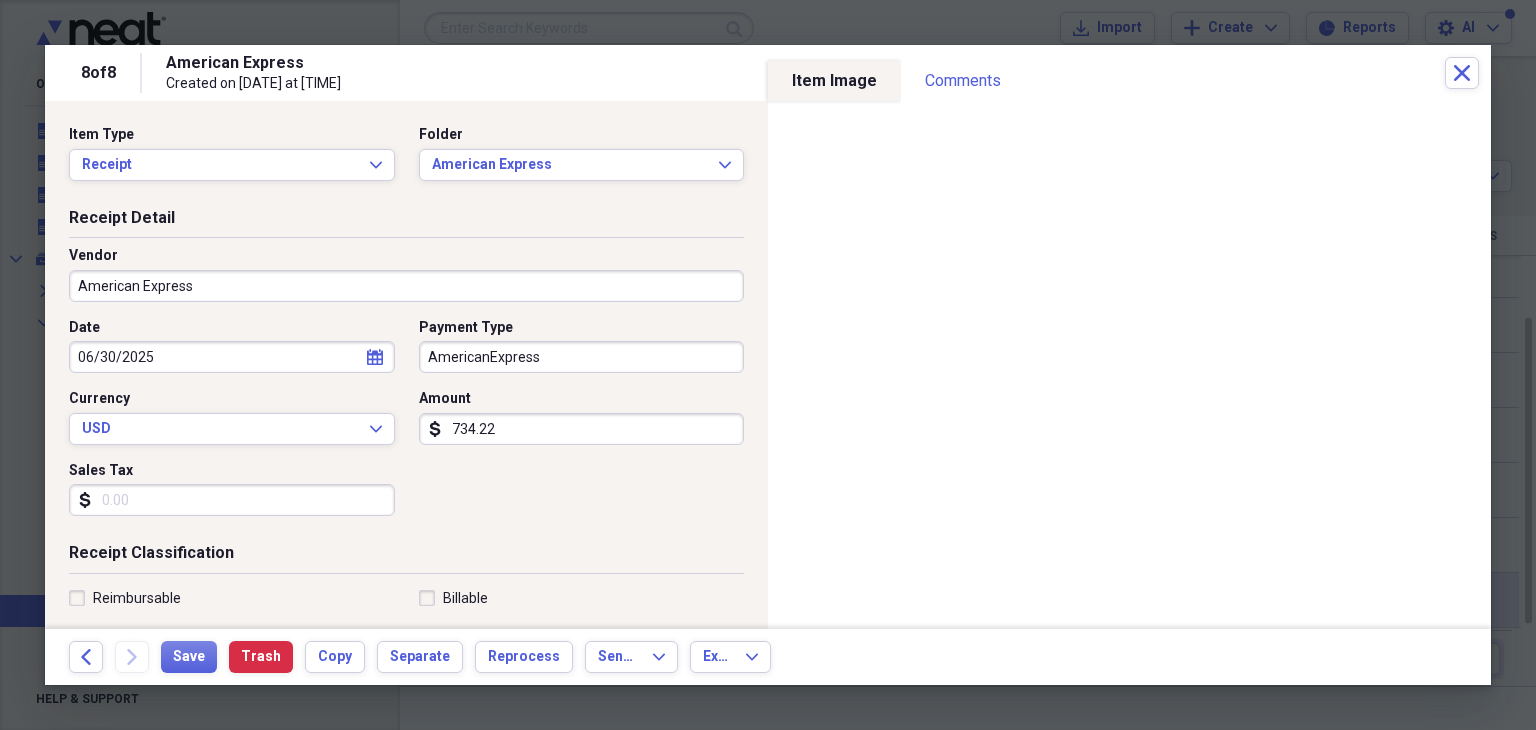 click 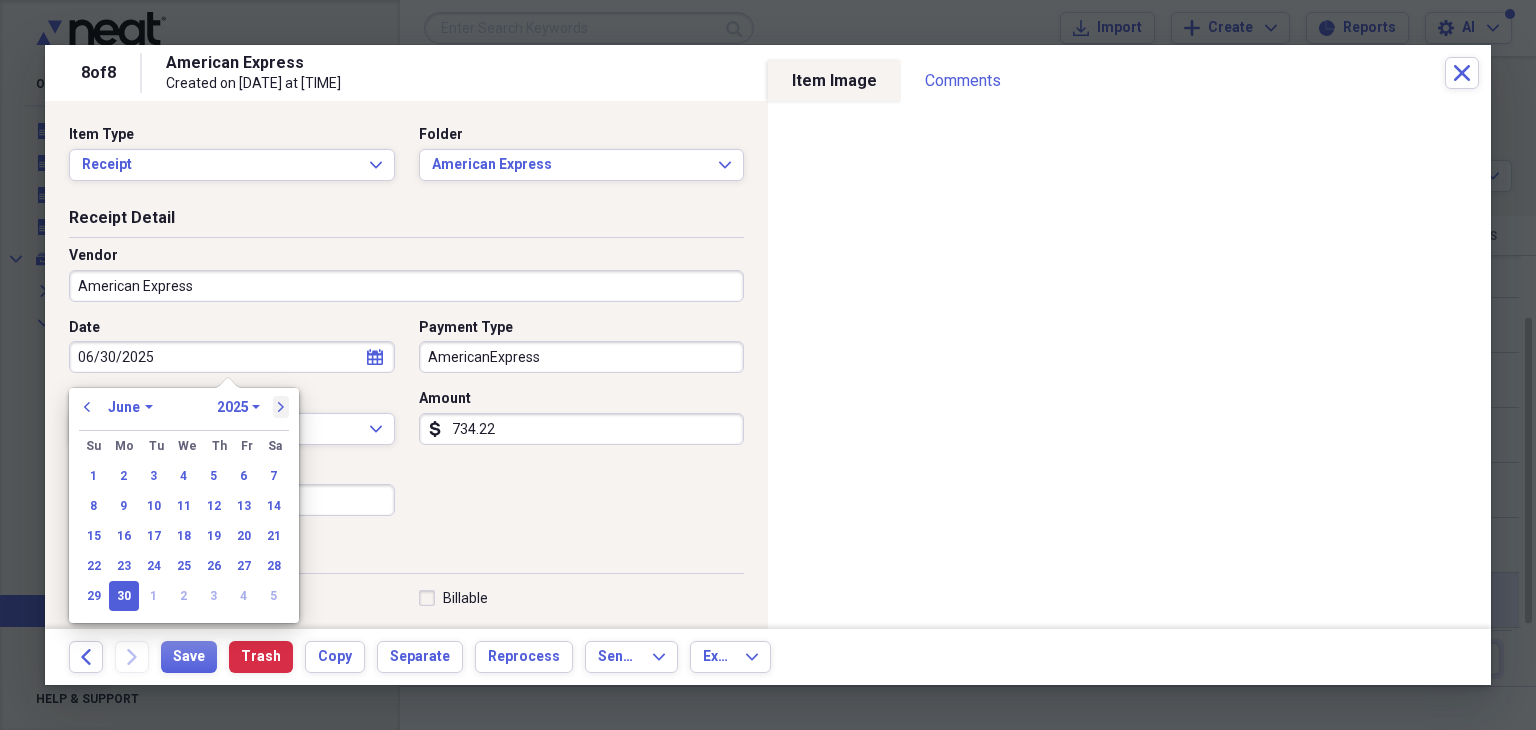 click on "next" at bounding box center [281, 407] 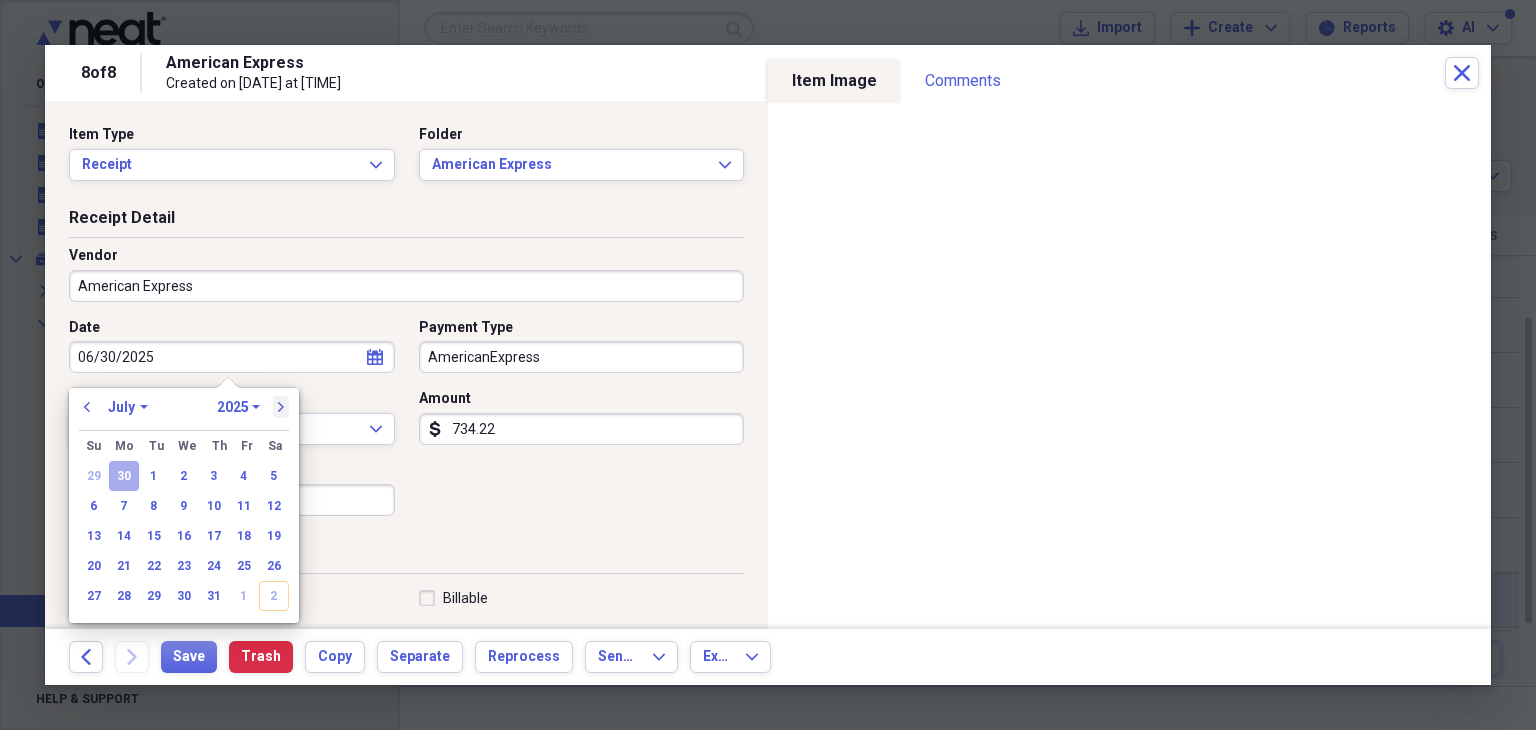 click on "next" at bounding box center [281, 407] 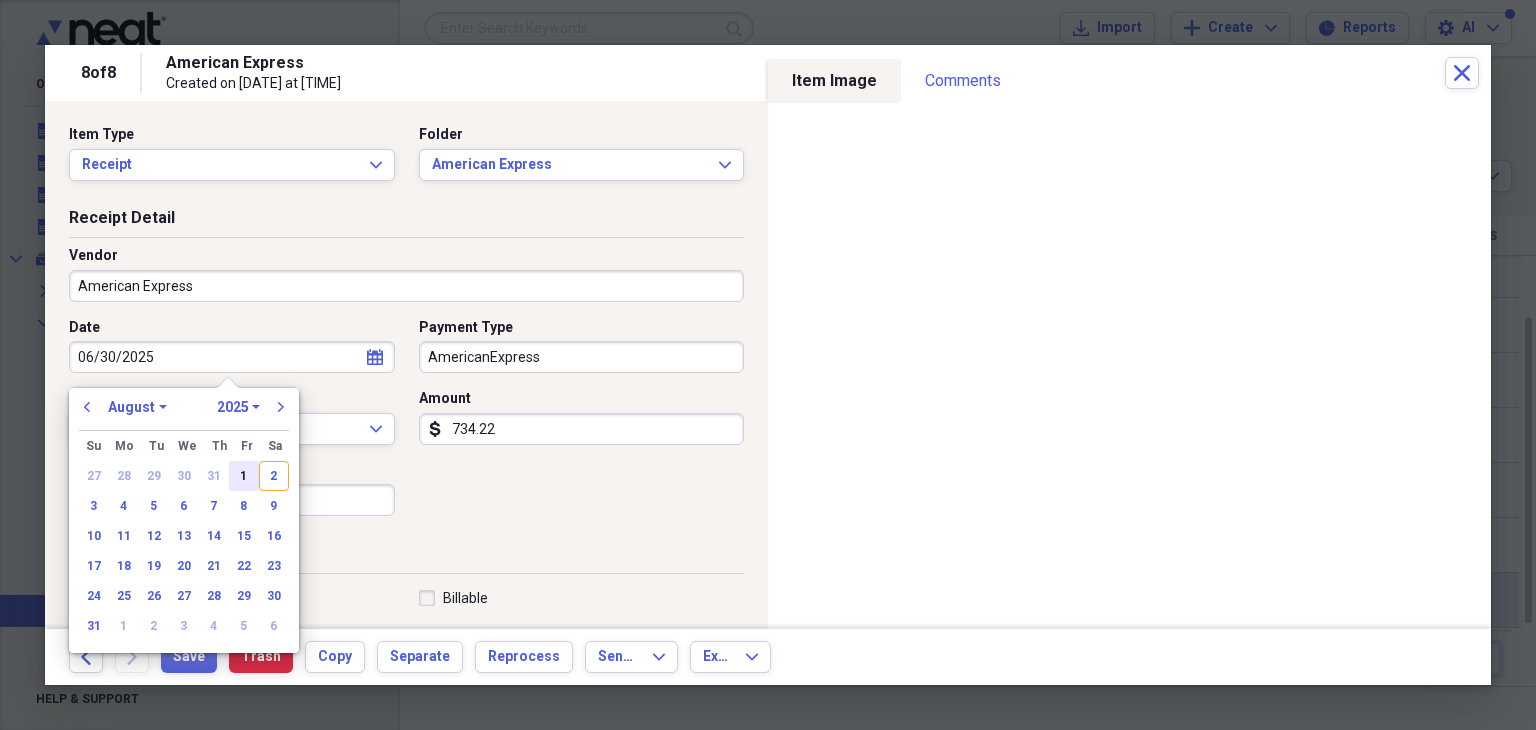 click on "1" at bounding box center (244, 476) 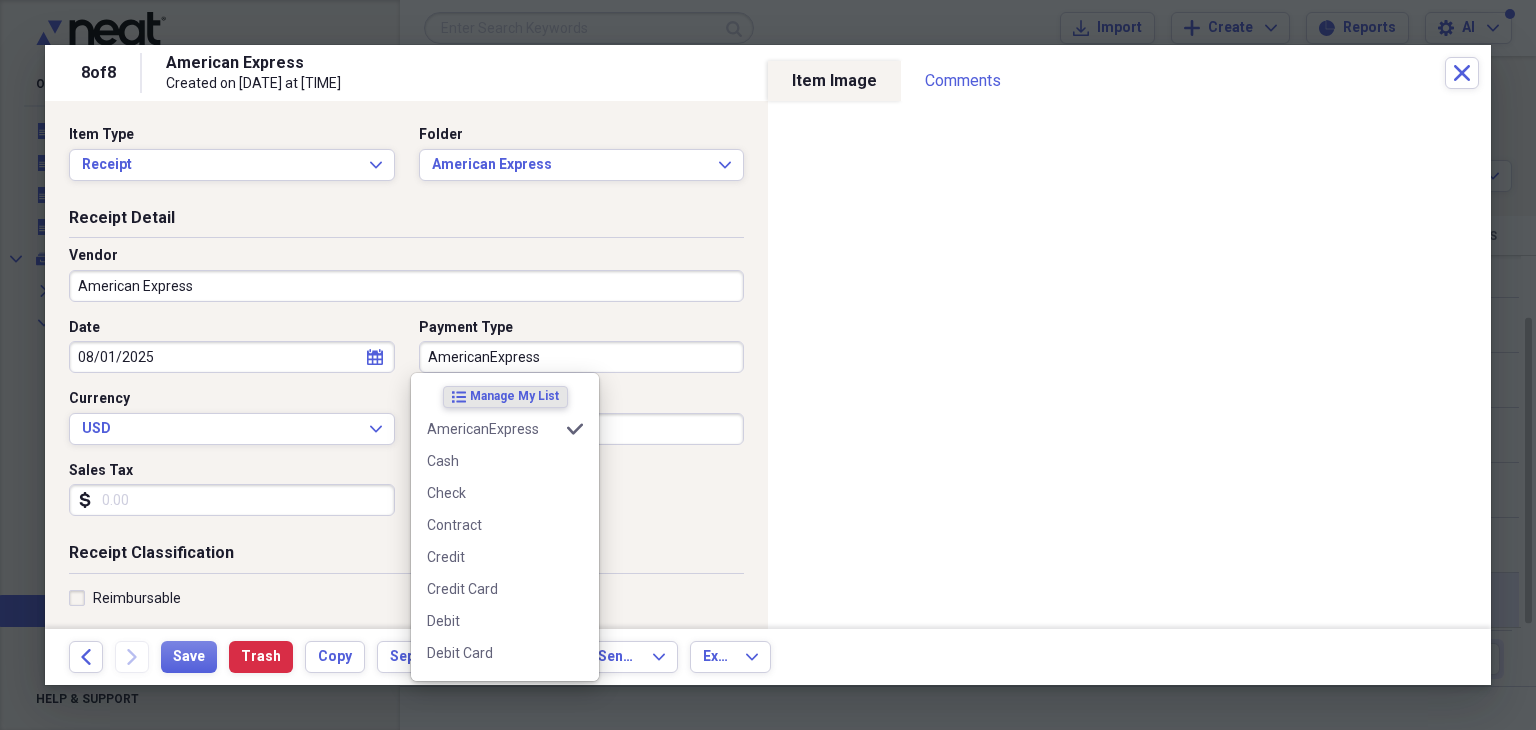 click on "AmericanExpress" at bounding box center (582, 357) 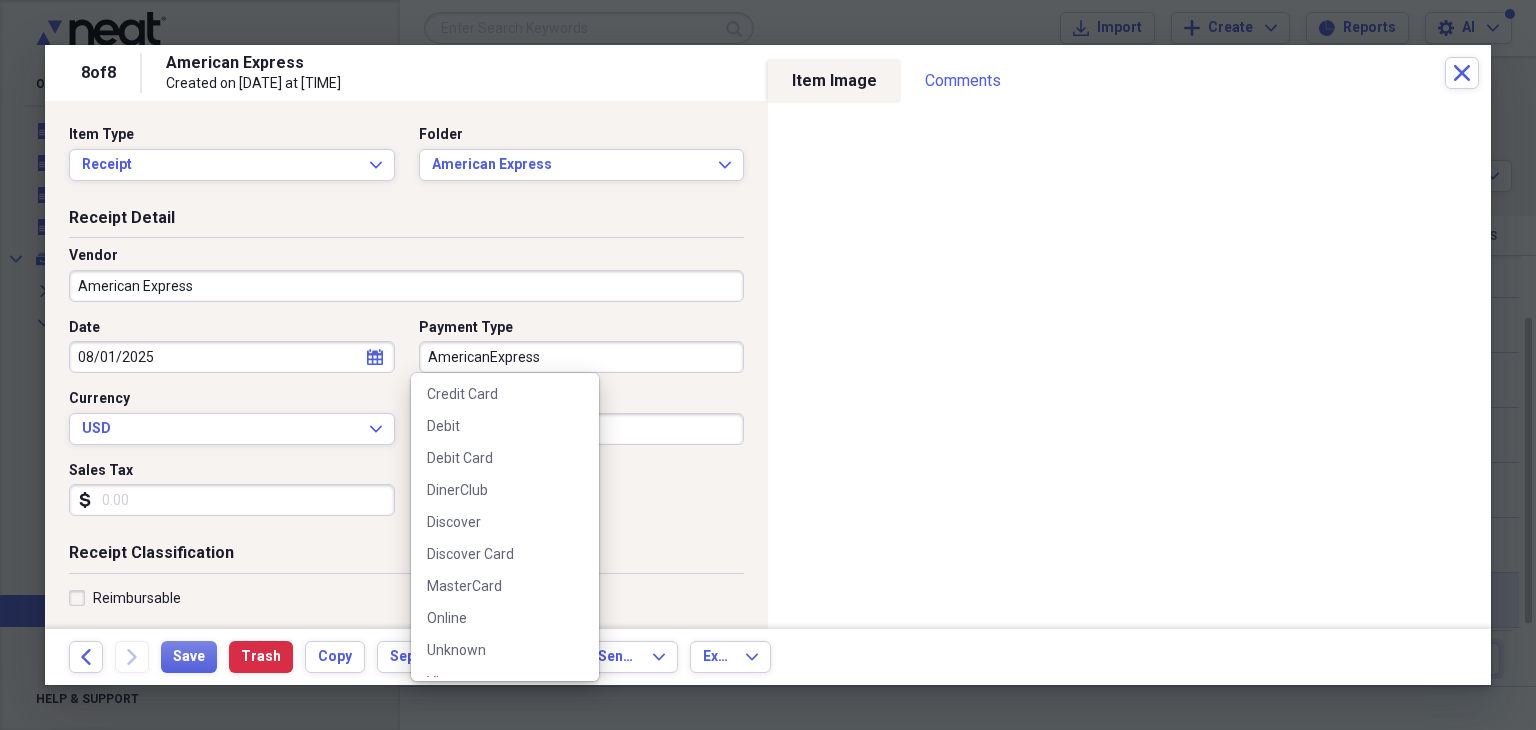 scroll, scrollTop: 200, scrollLeft: 0, axis: vertical 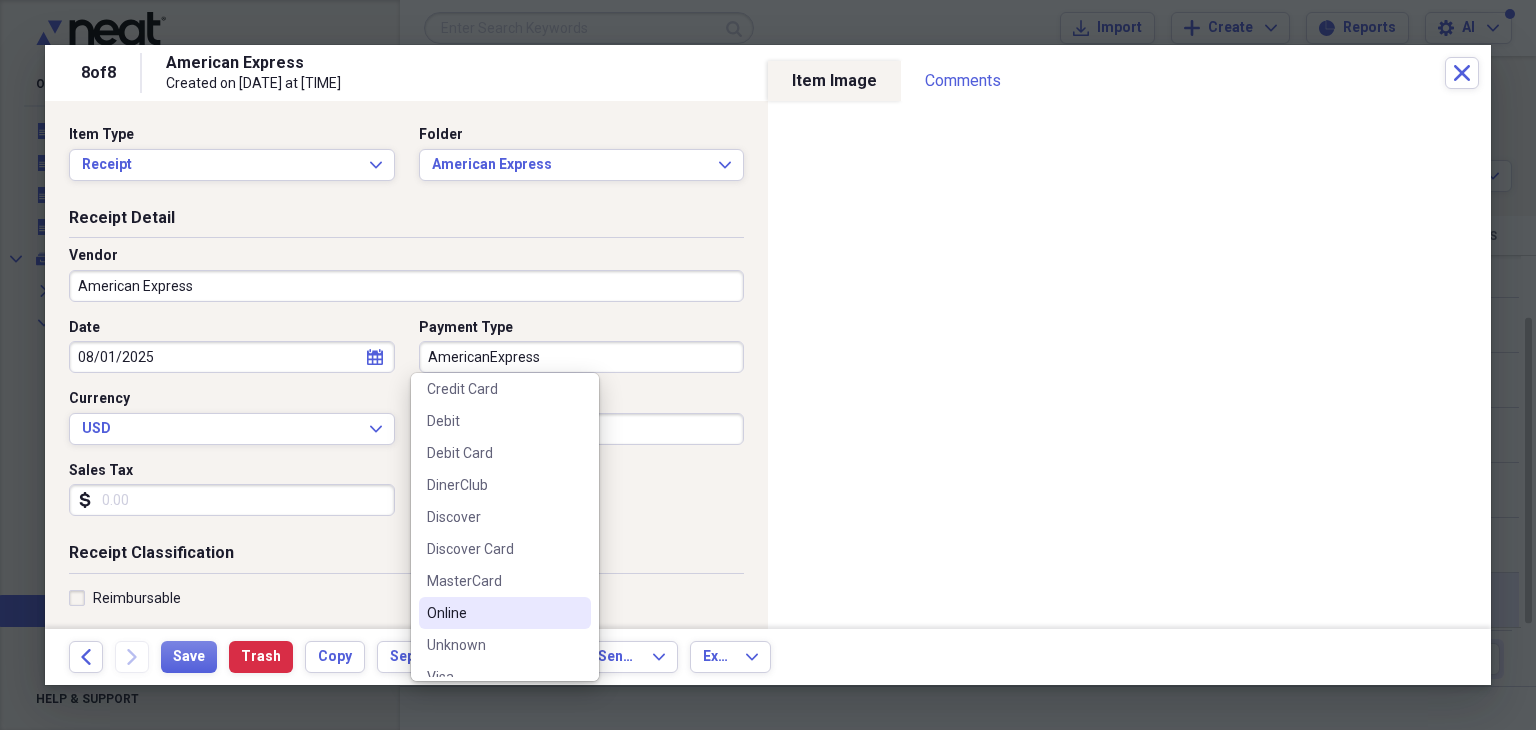 click on "Online" at bounding box center (493, 613) 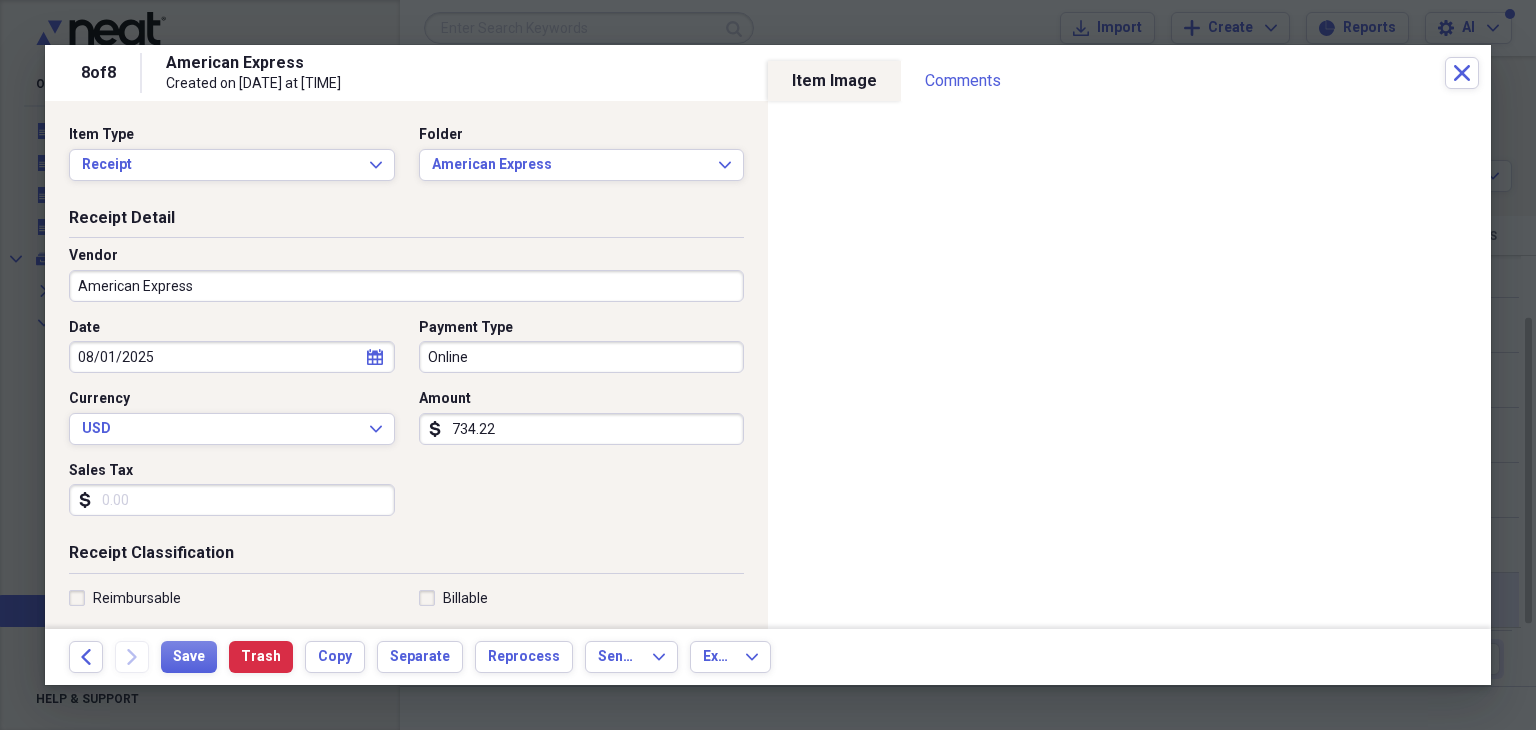 click on "734.22" at bounding box center (582, 429) 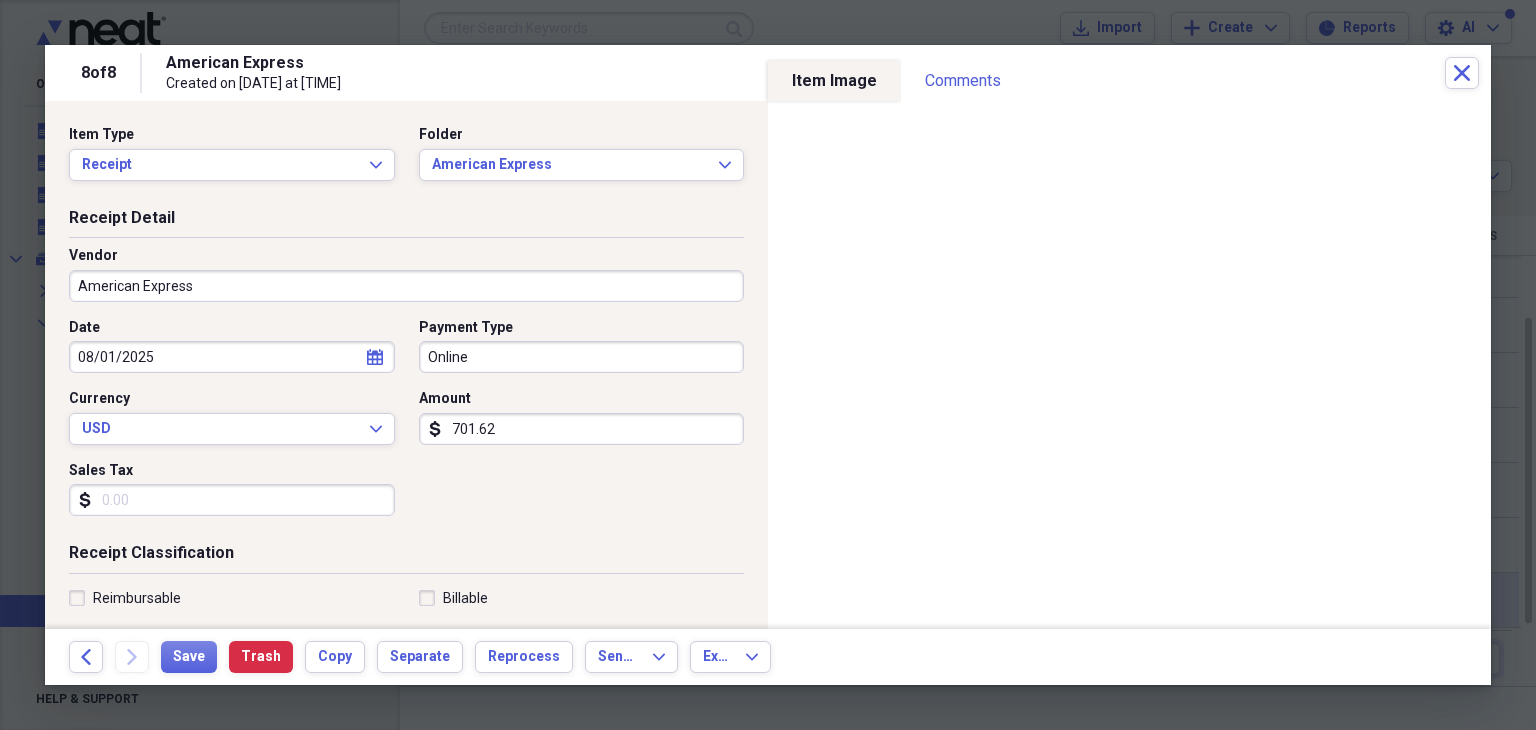 type on "701.62" 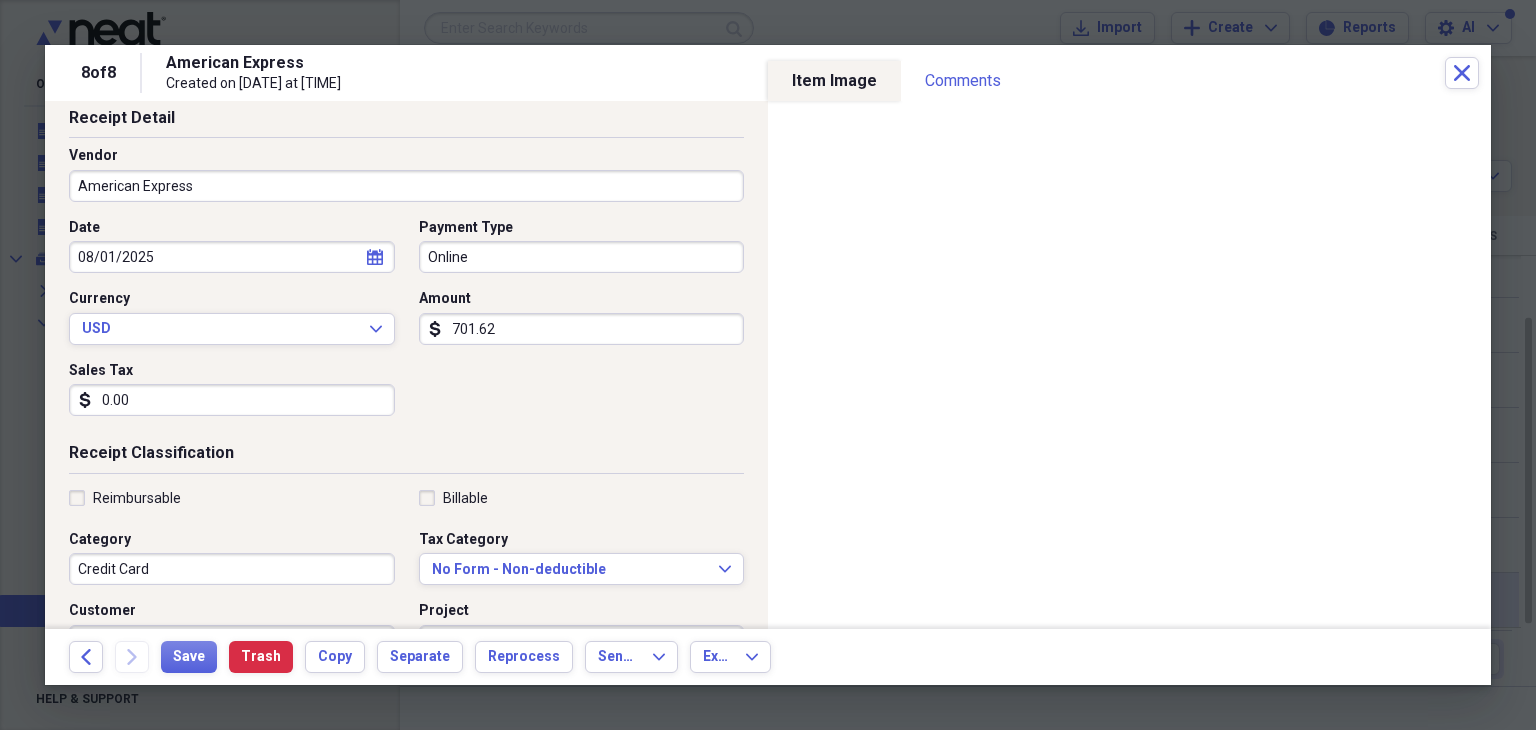 scroll, scrollTop: 200, scrollLeft: 0, axis: vertical 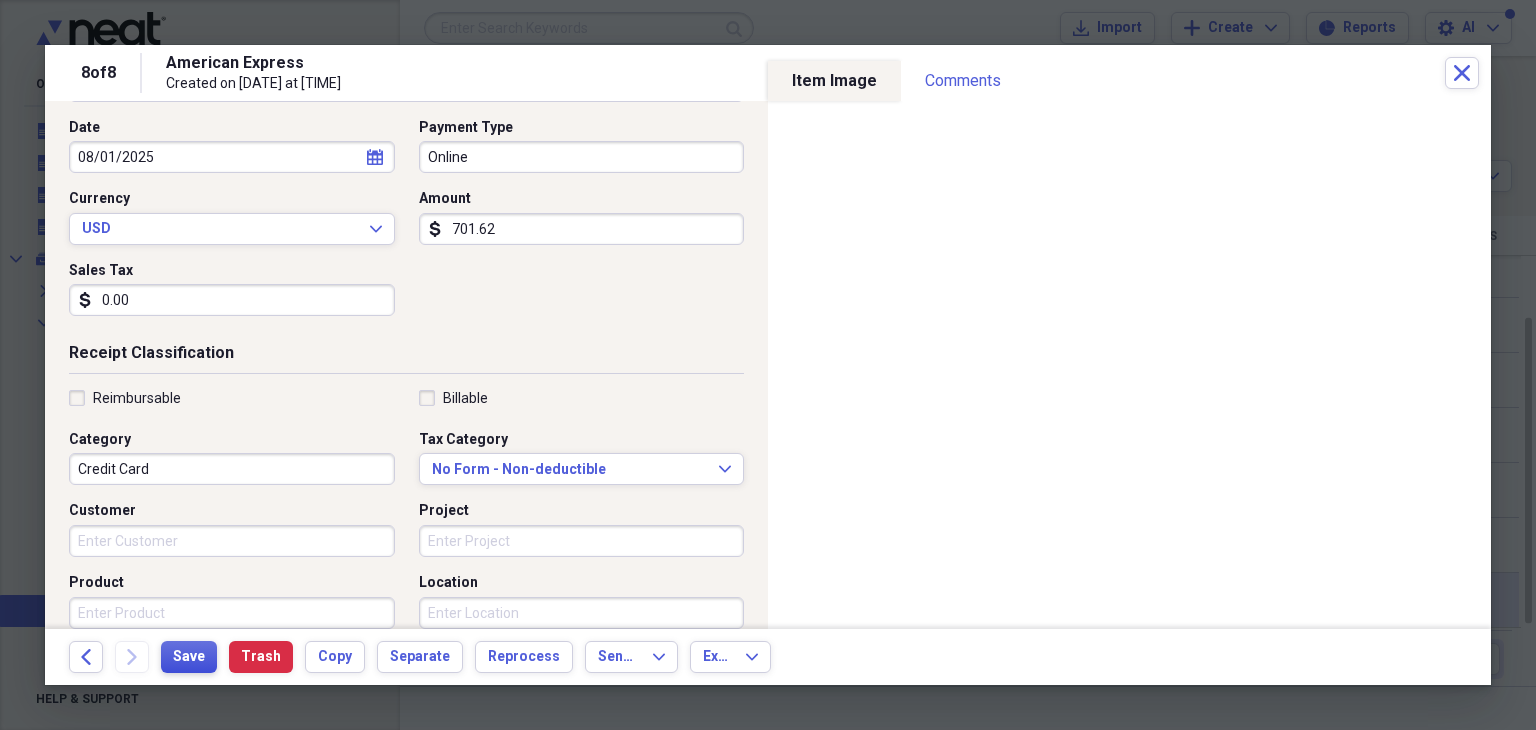 type on "0.00" 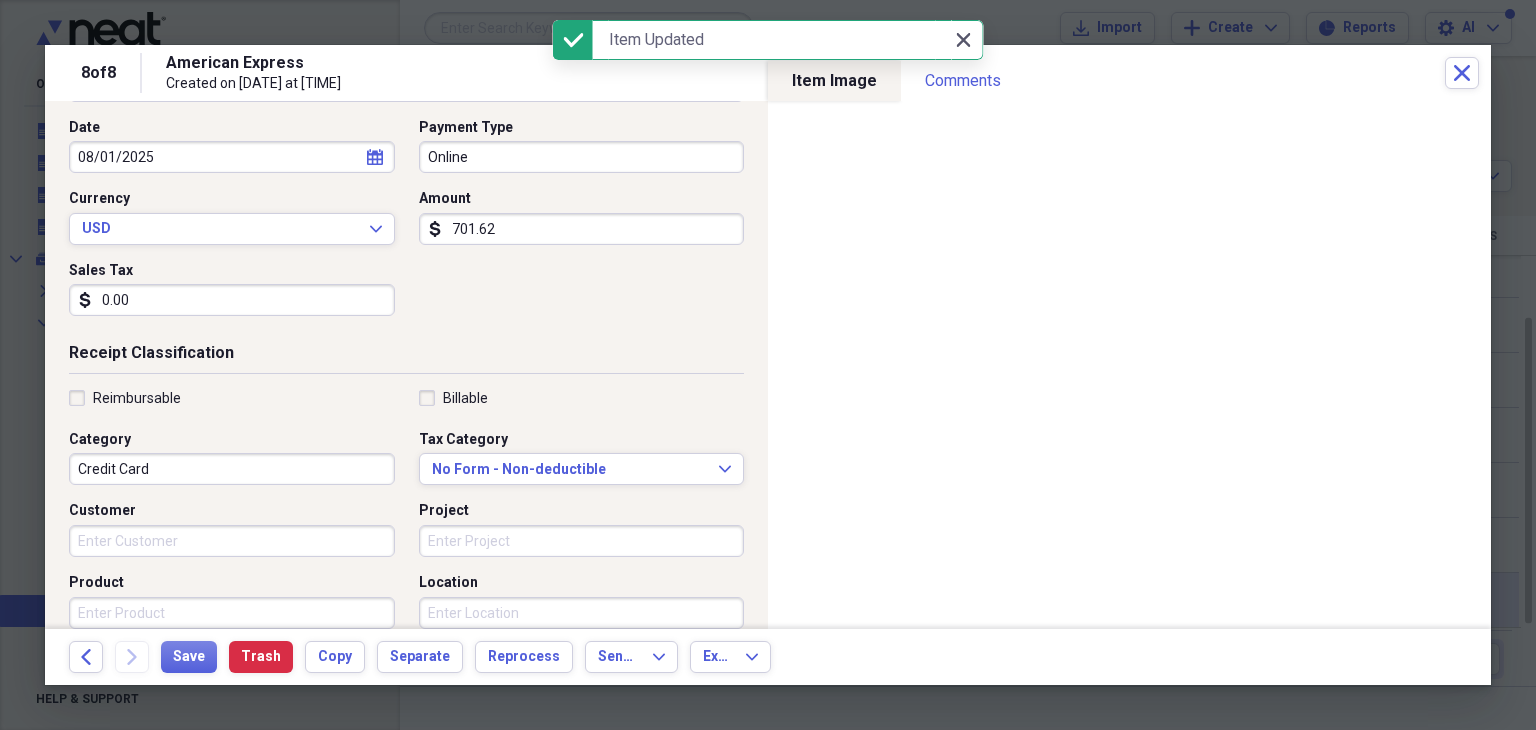 click on "Close" 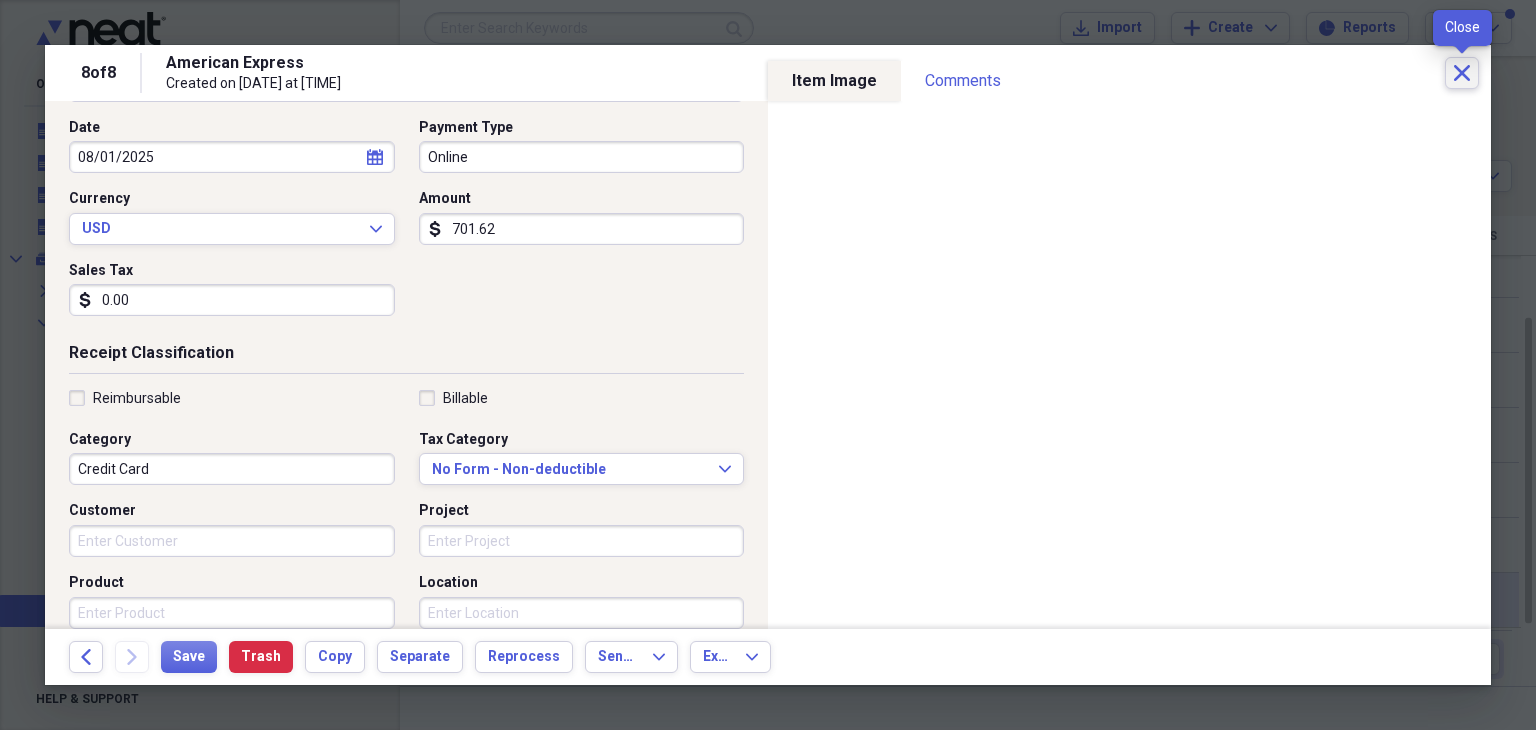 click on "Close" at bounding box center [1462, 73] 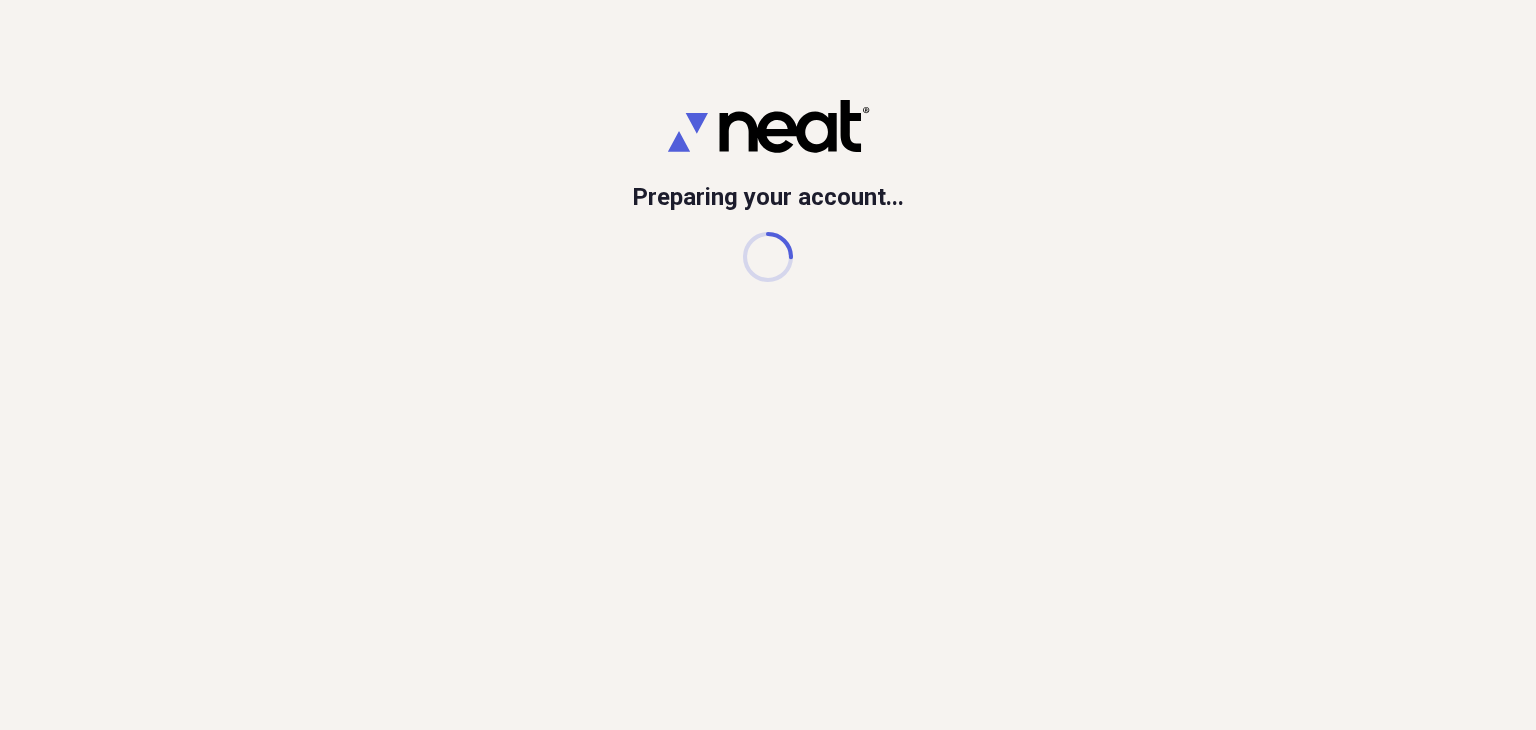 scroll, scrollTop: 0, scrollLeft: 0, axis: both 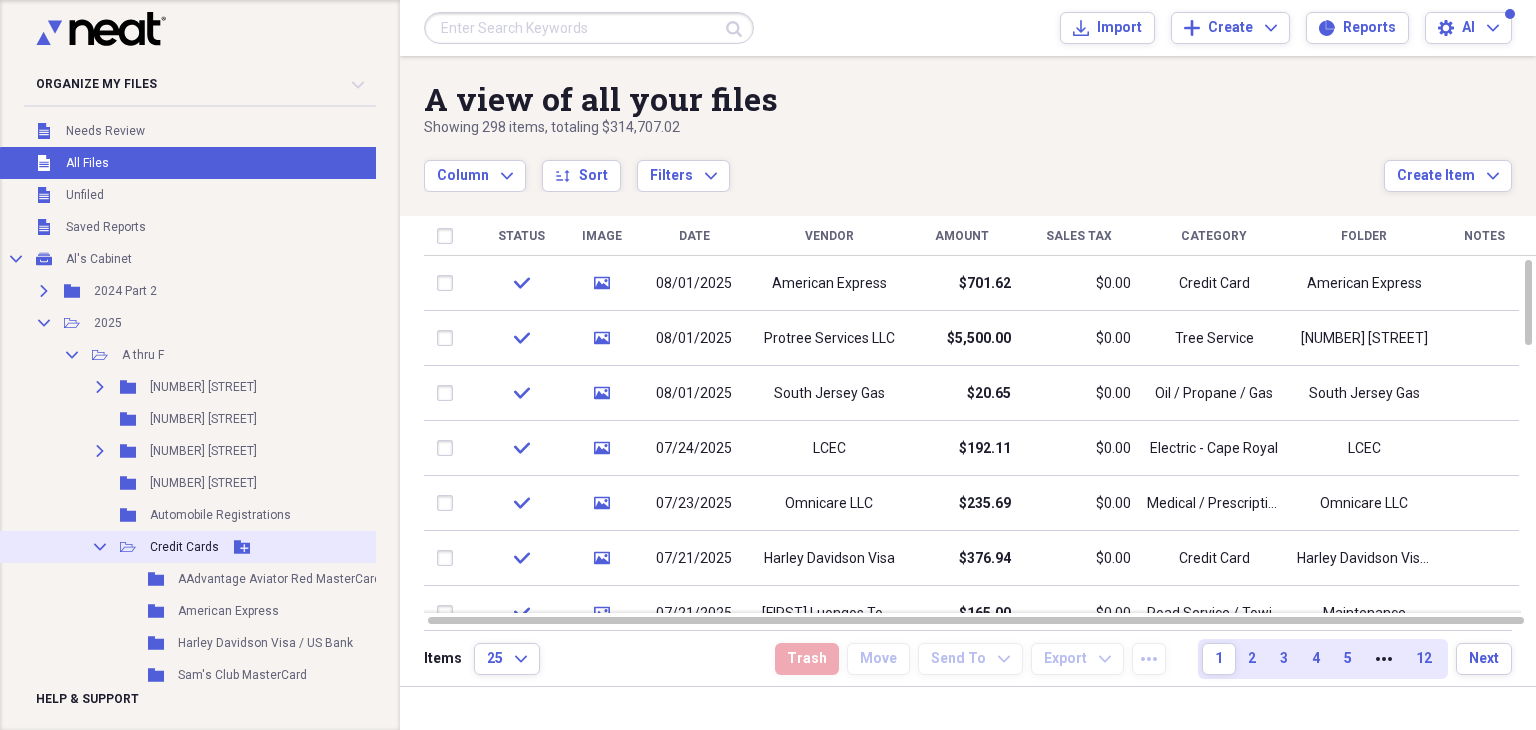 click on "Collapse" 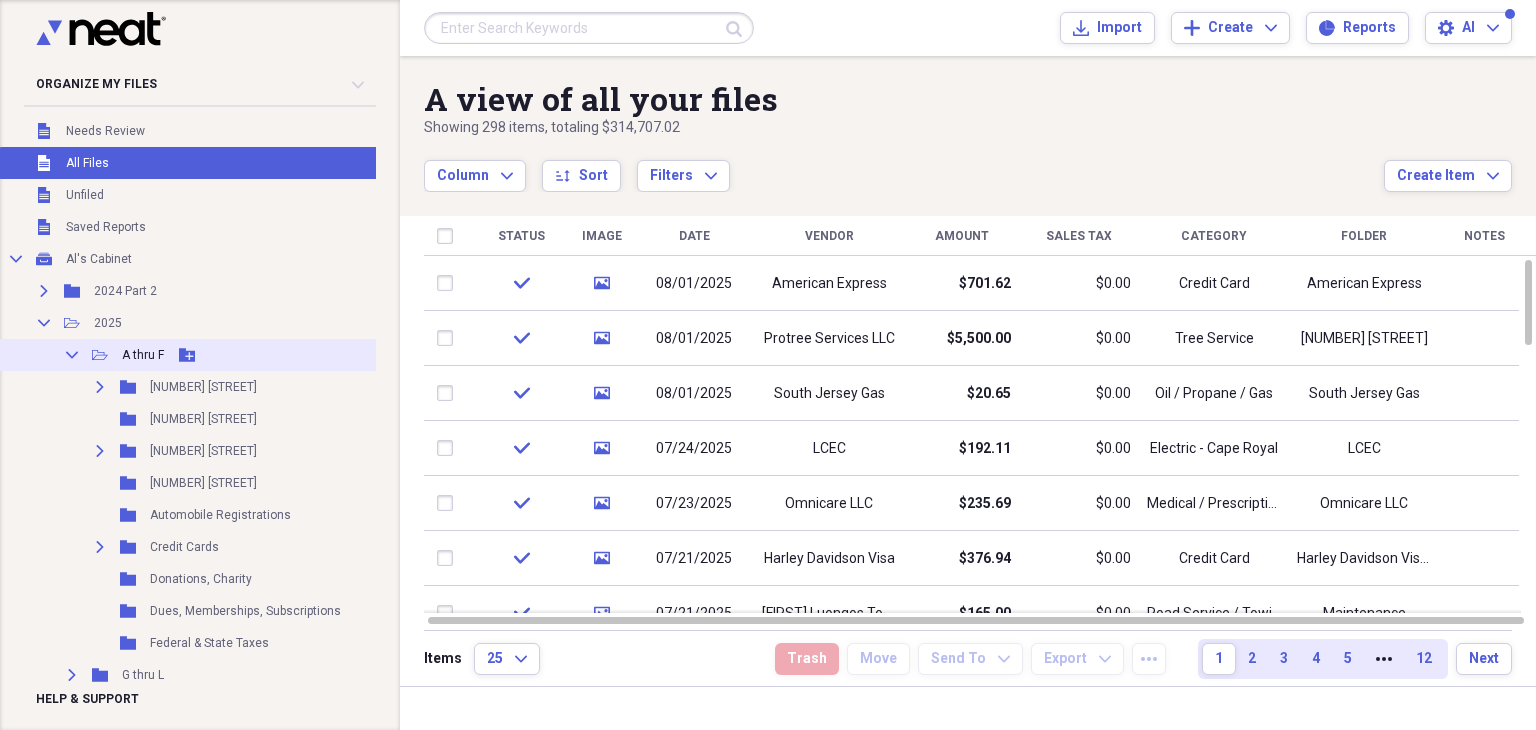 click on "Collapse" 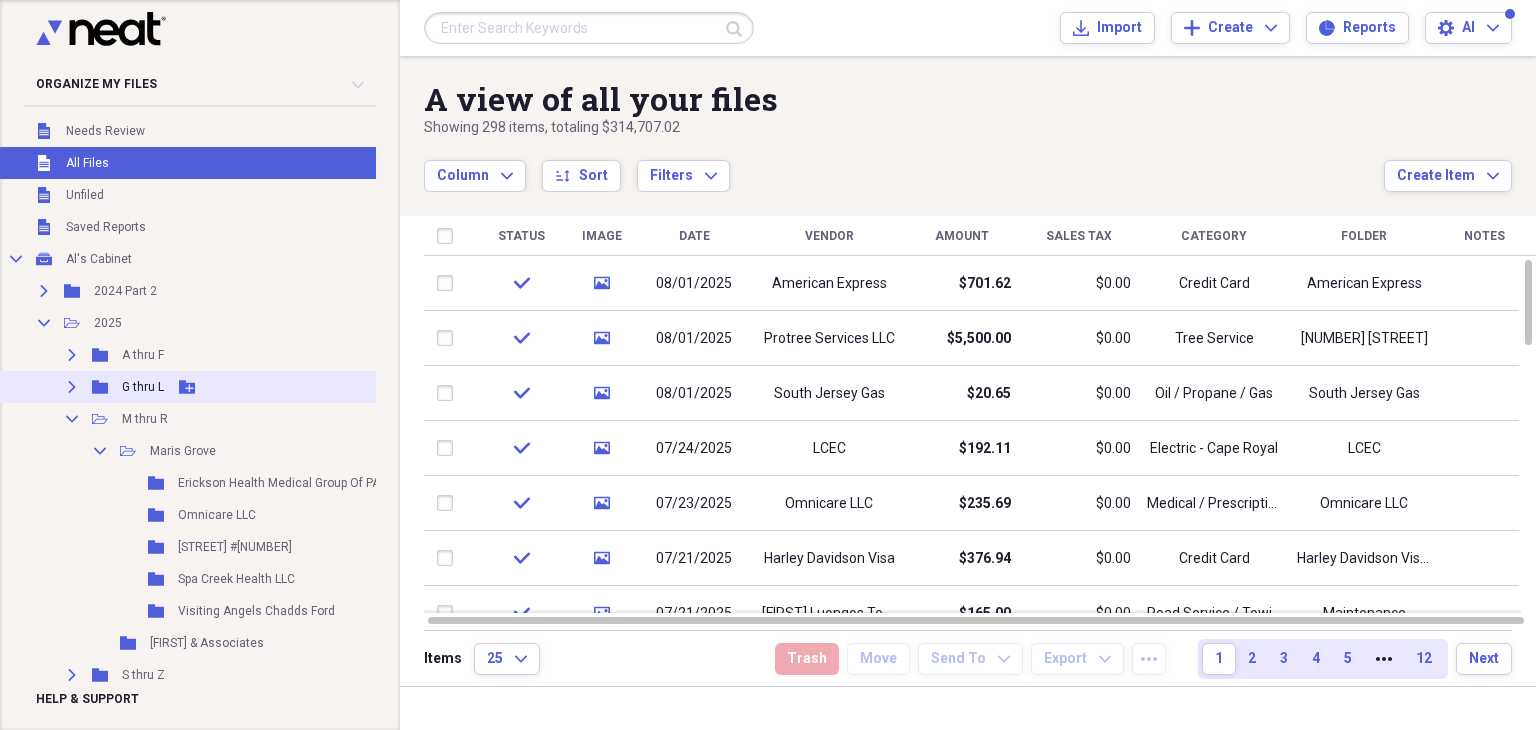 click 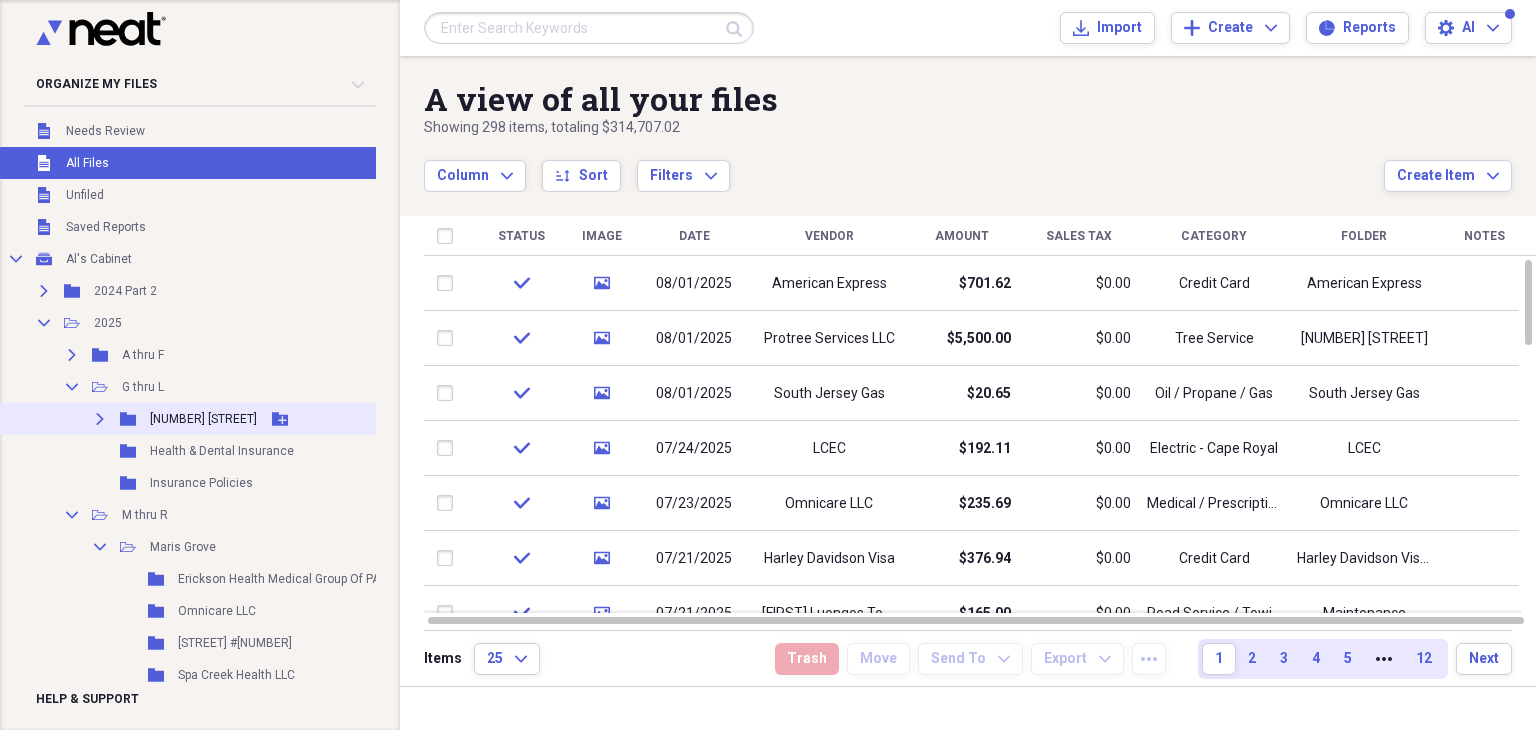 click on "Expand" 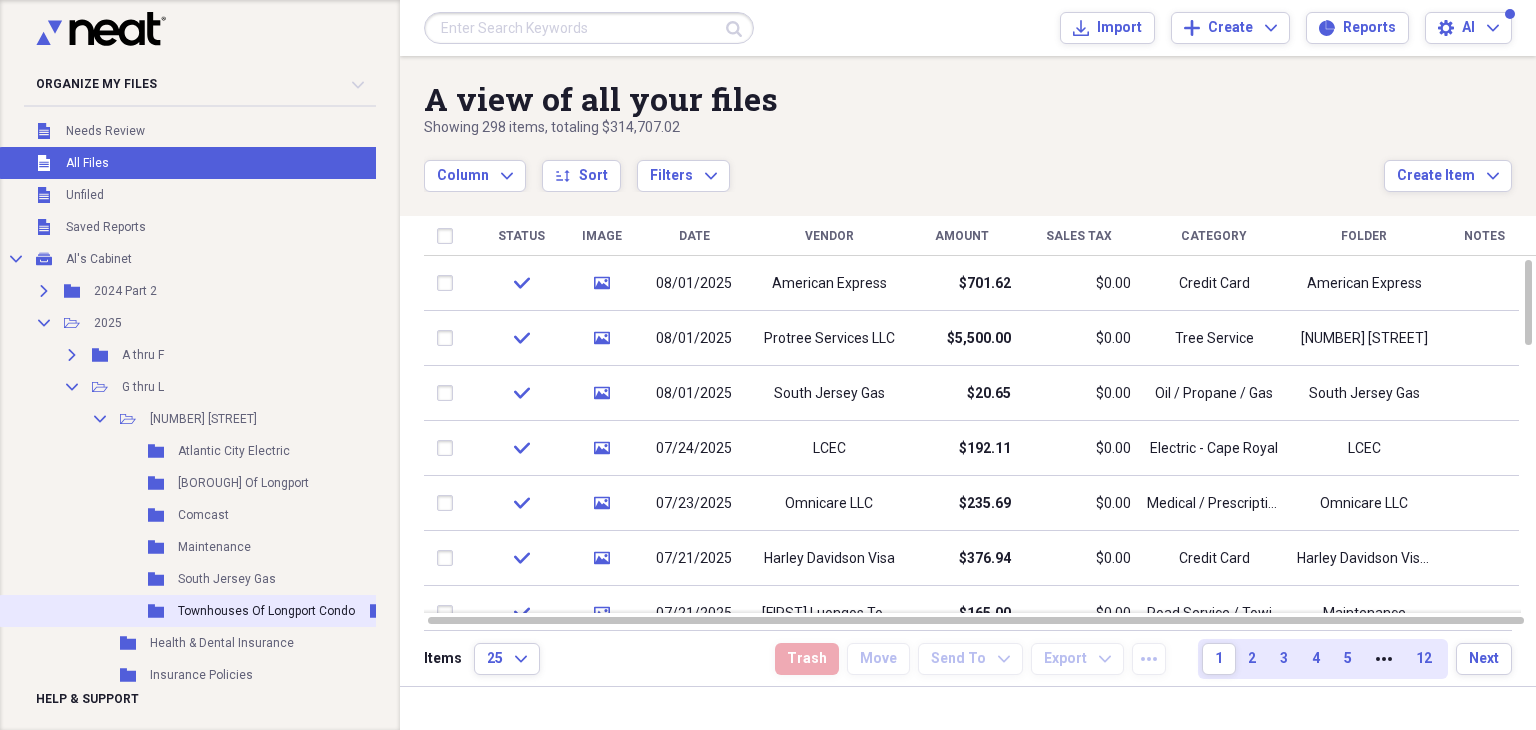 click on "Townhouses Of Longport Condo" at bounding box center [266, 611] 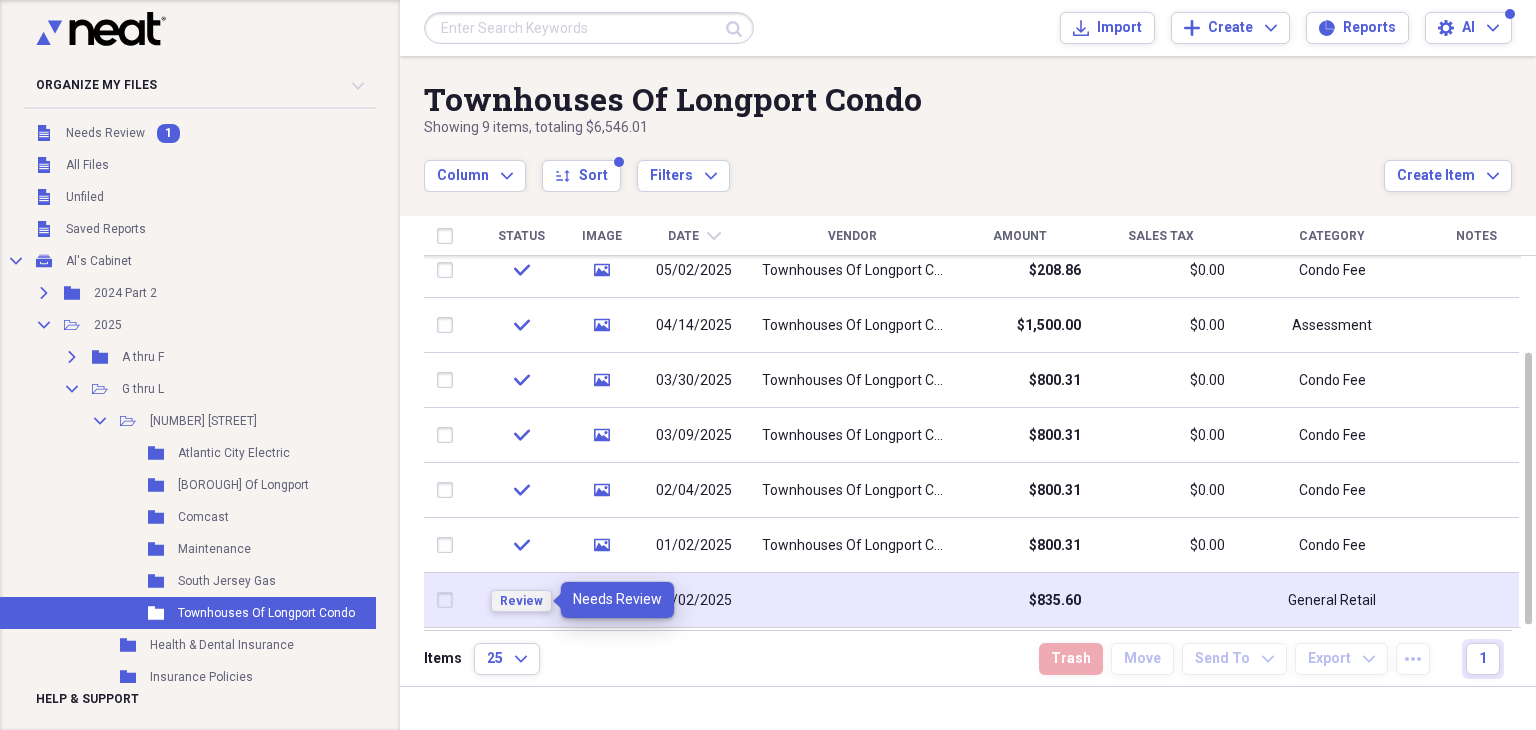 click on "Review" at bounding box center (521, 601) 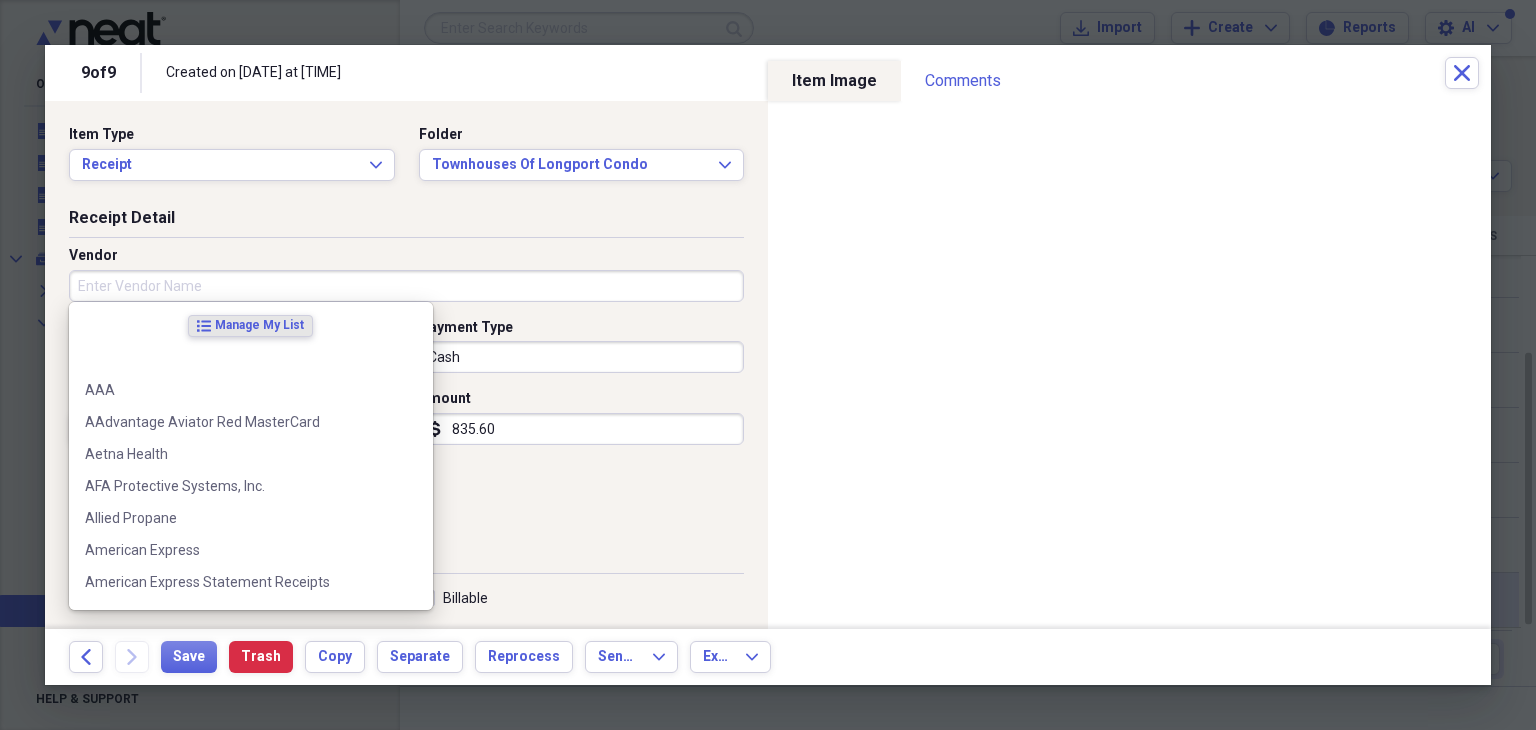 click on "Vendor" at bounding box center [406, 286] 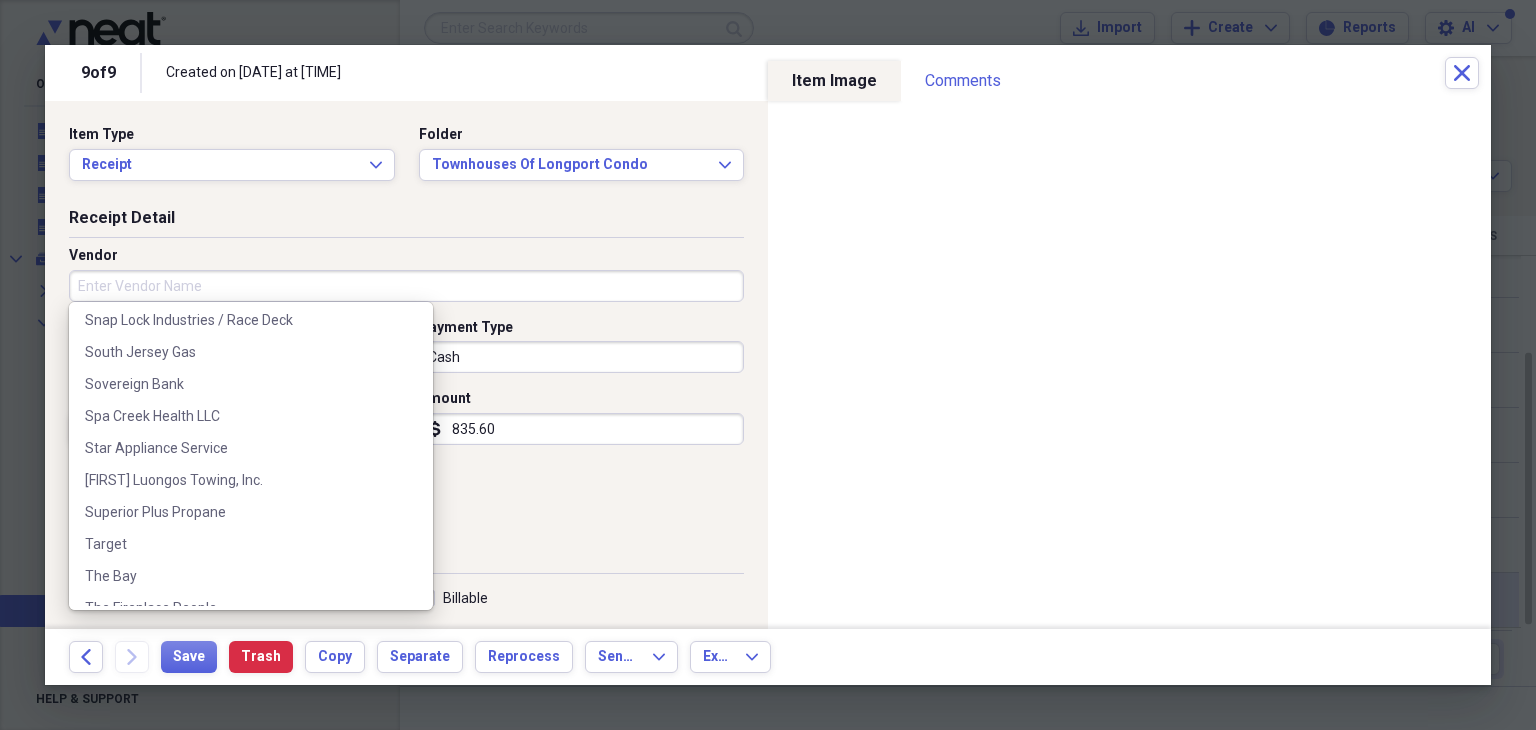 scroll, scrollTop: 3042, scrollLeft: 0, axis: vertical 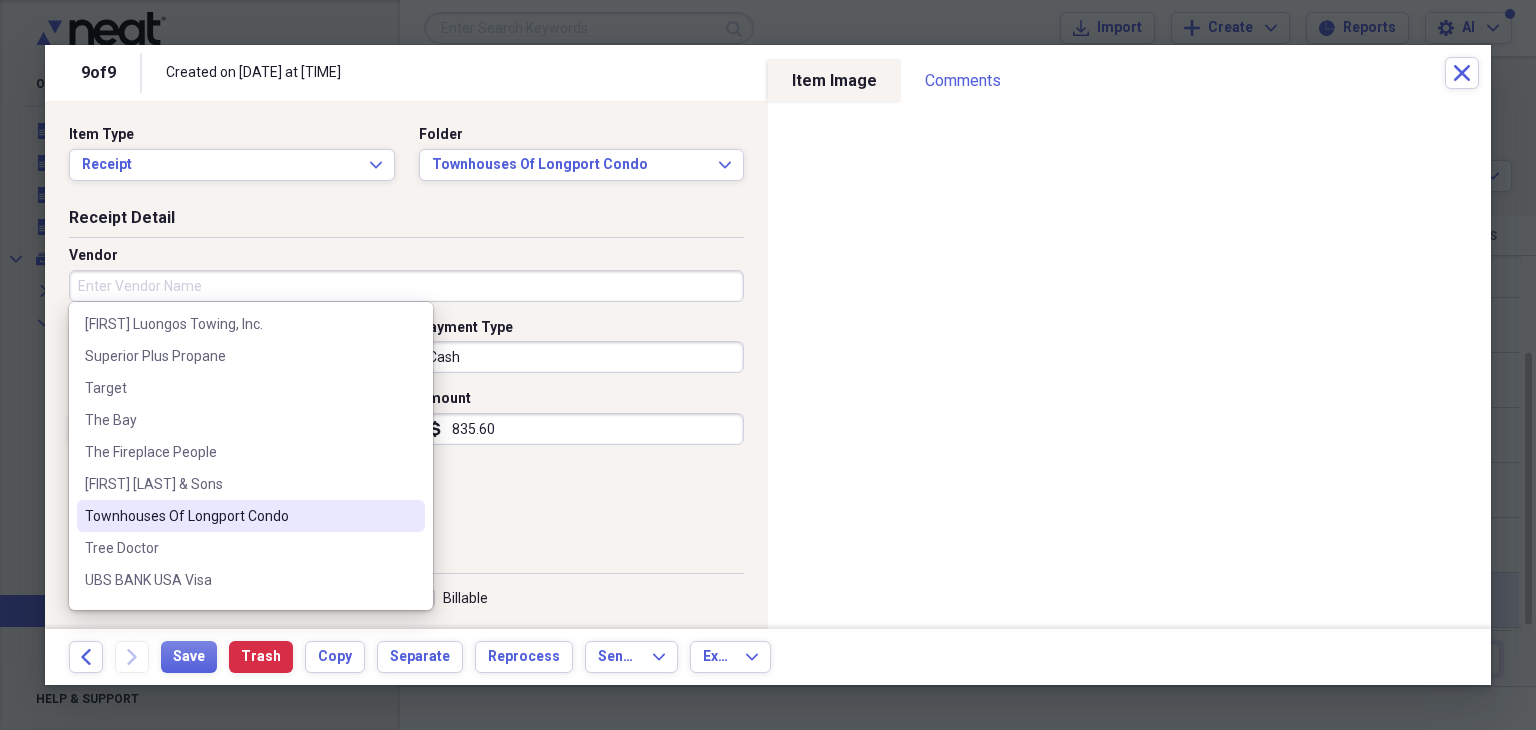 click on "Townhouses Of Longport Condo" at bounding box center [239, 516] 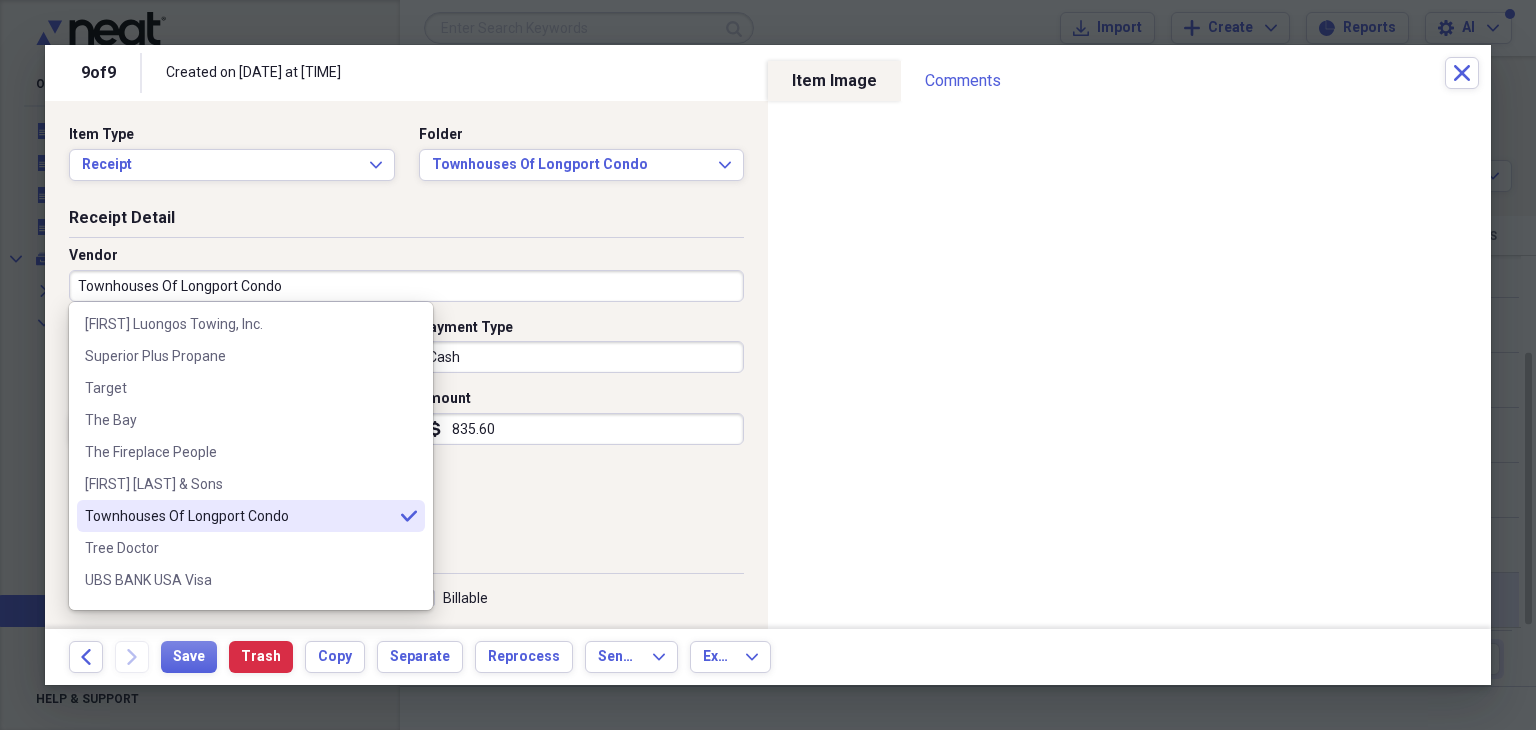 type on "Townhouses Of Longport Condo" 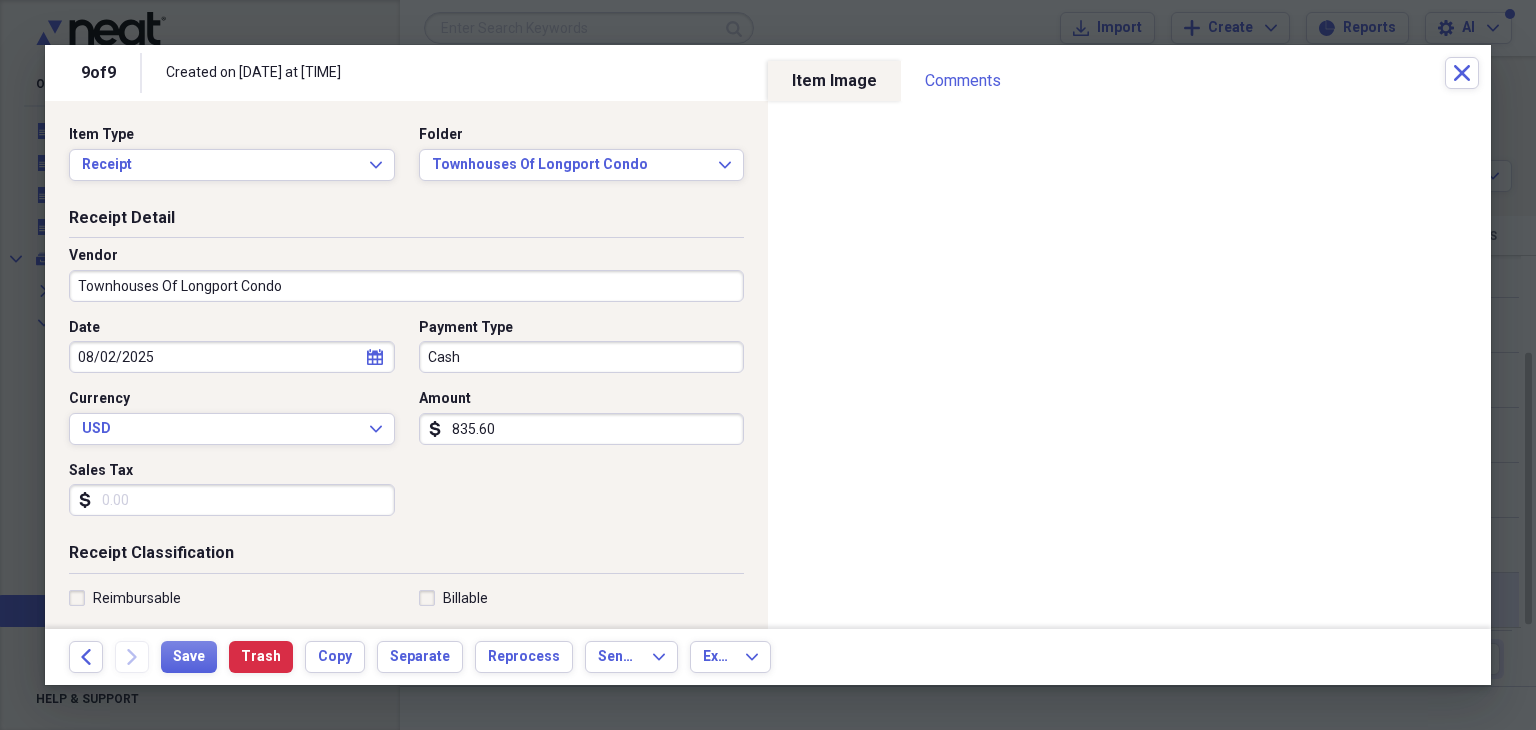 type on "Condo Fee" 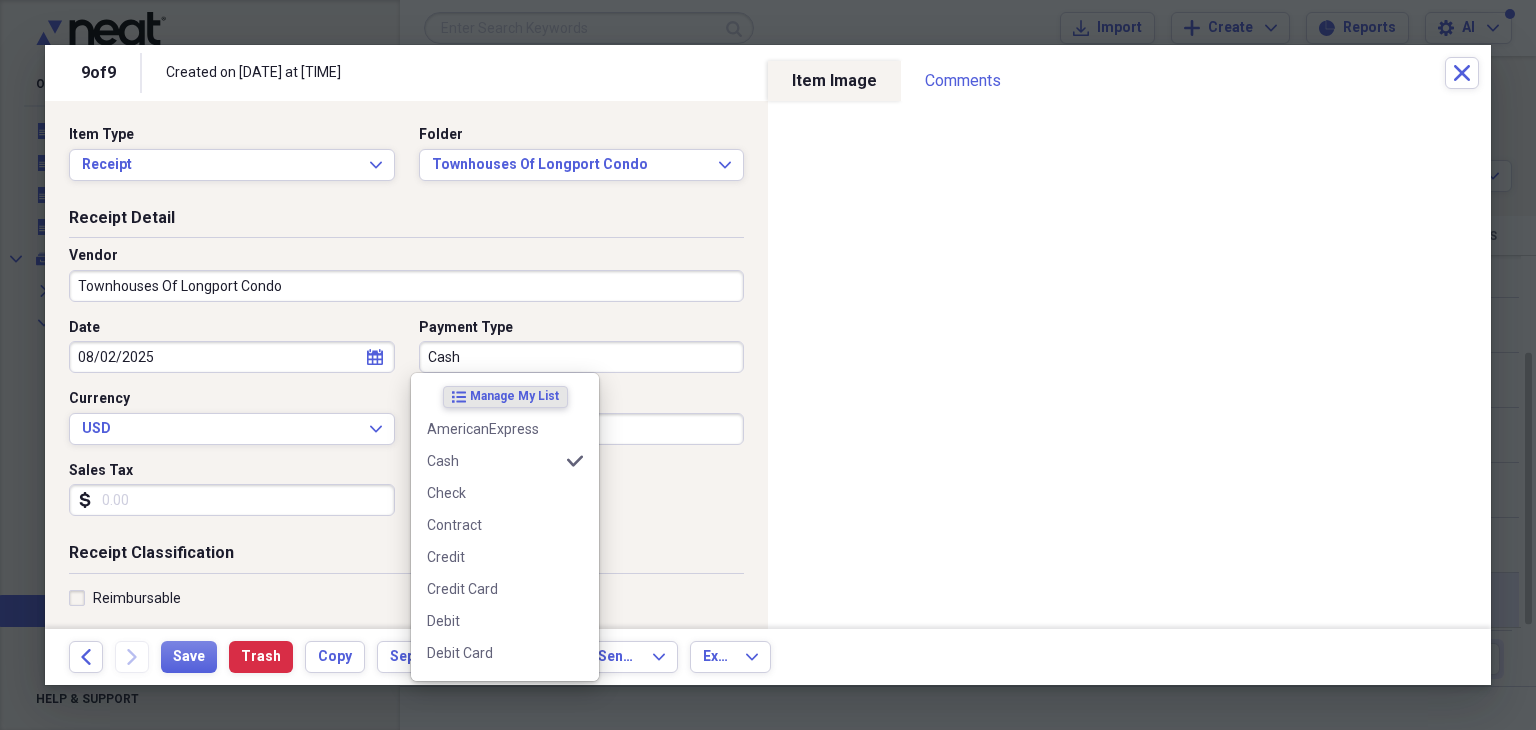 click on "Cash" at bounding box center [582, 357] 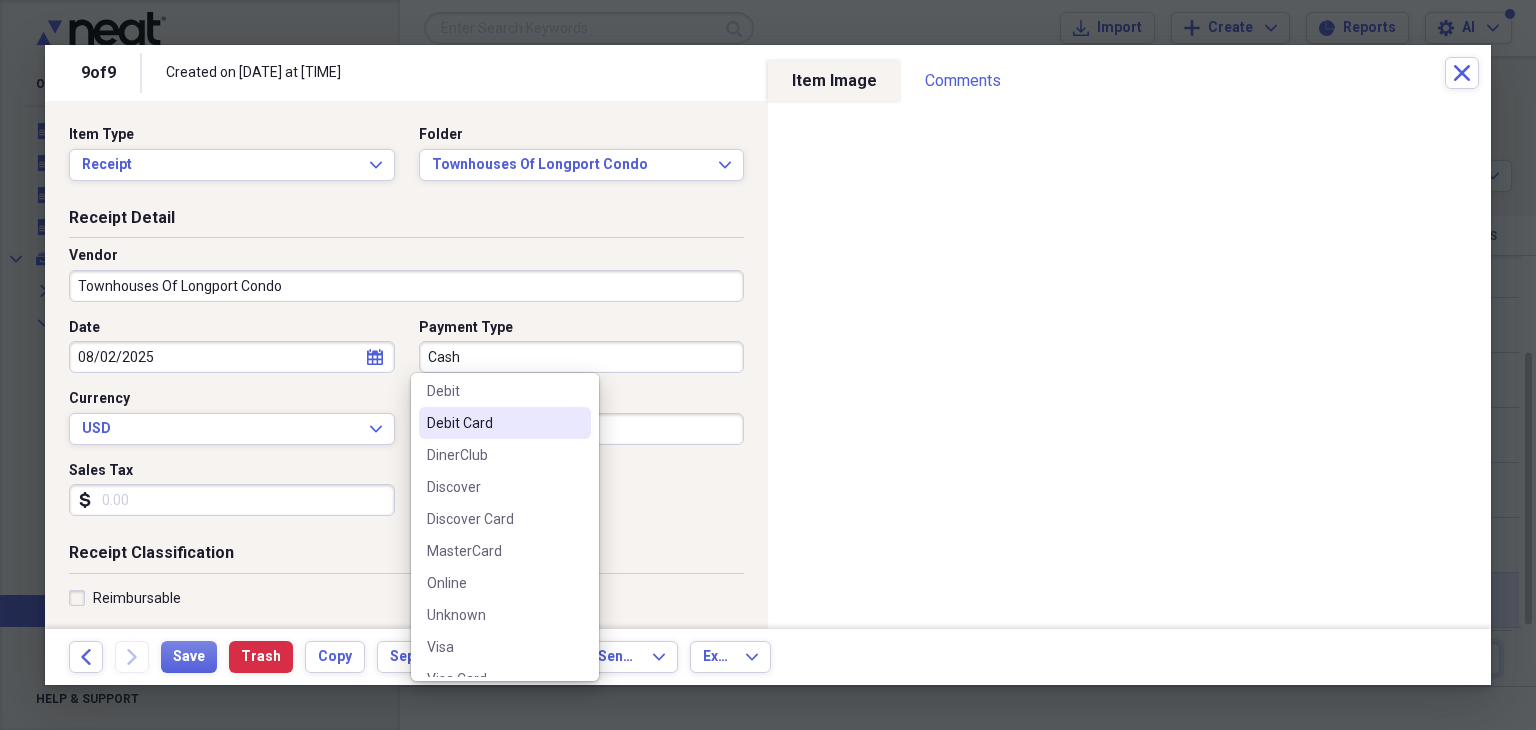 scroll, scrollTop: 252, scrollLeft: 0, axis: vertical 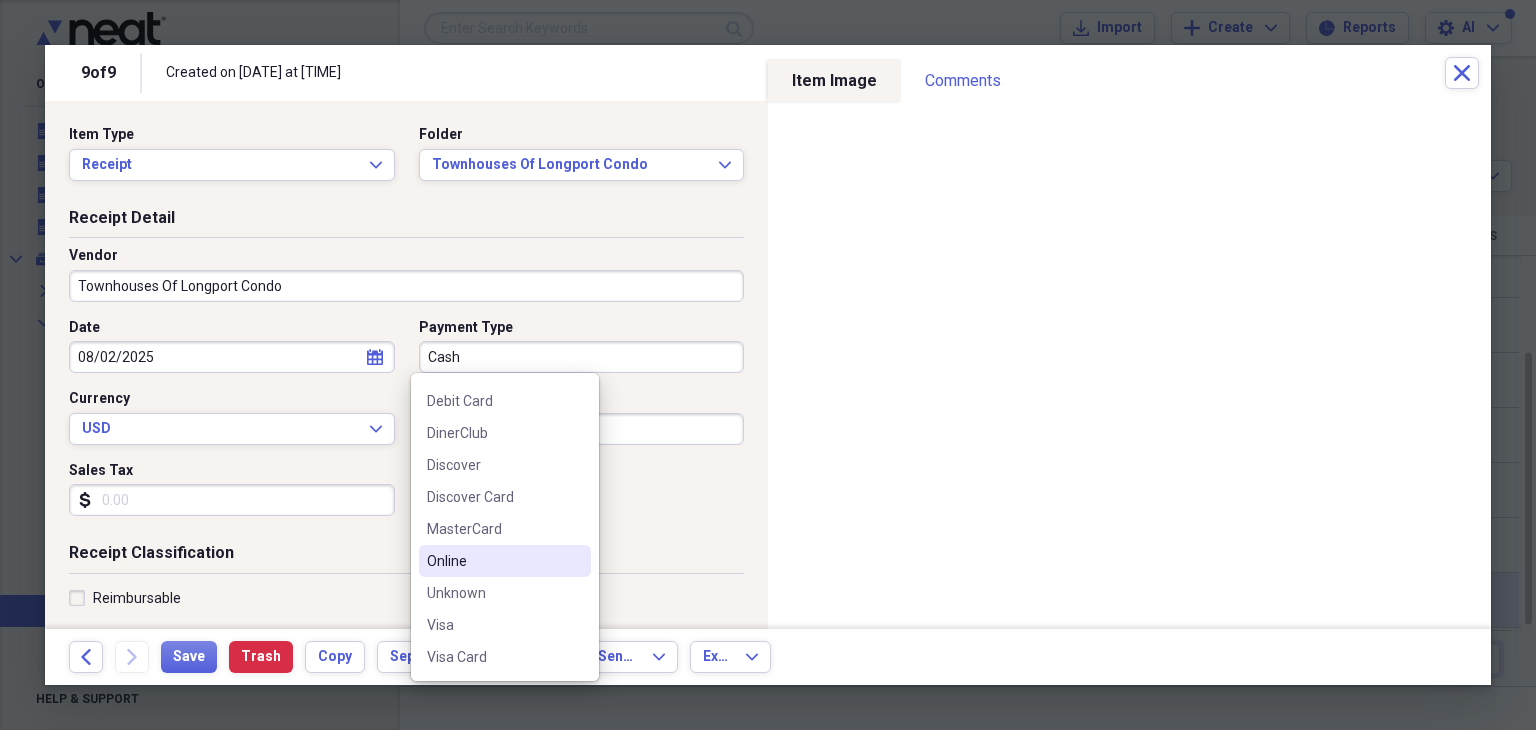 click on "Online" at bounding box center [493, 561] 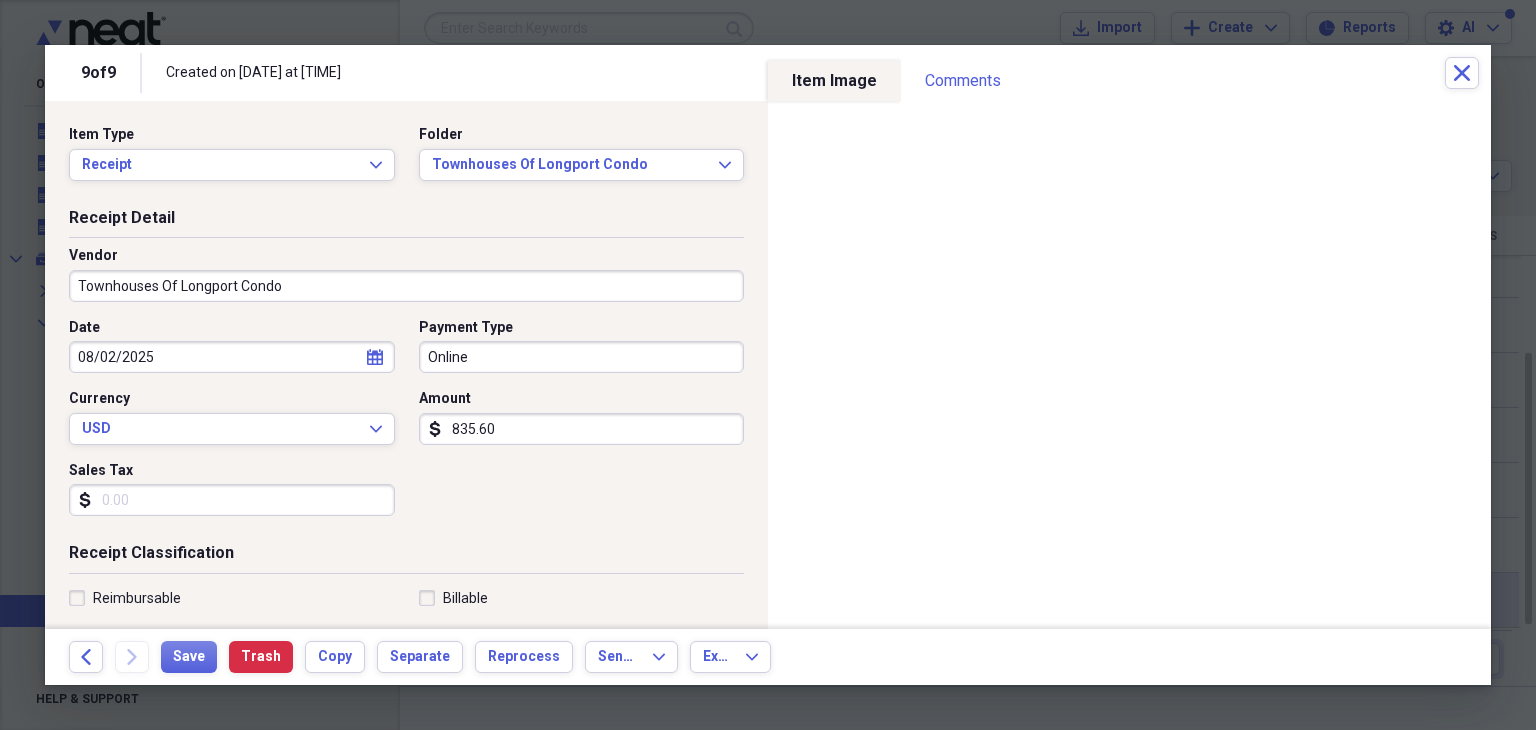 click on "Sales Tax" at bounding box center (232, 500) 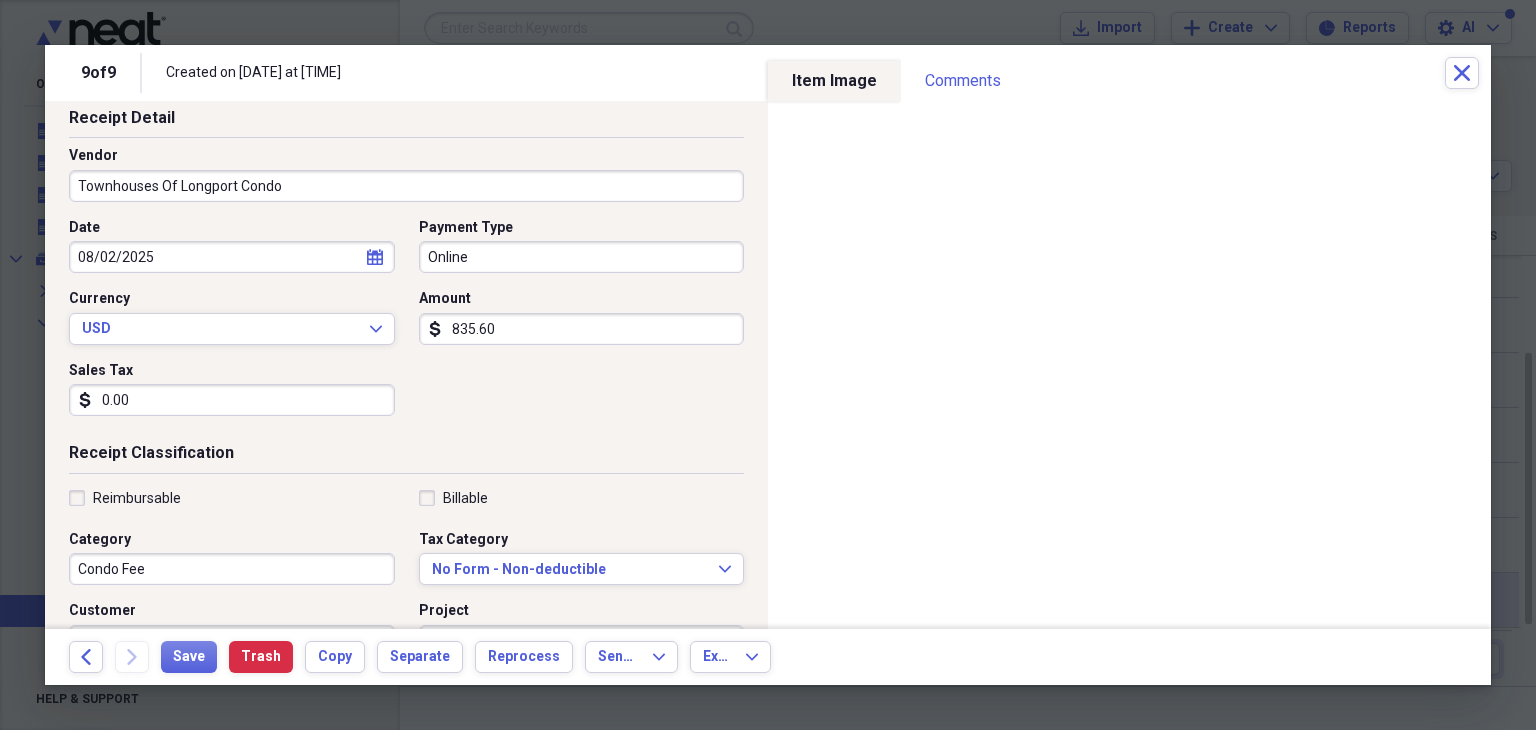scroll, scrollTop: 200, scrollLeft: 0, axis: vertical 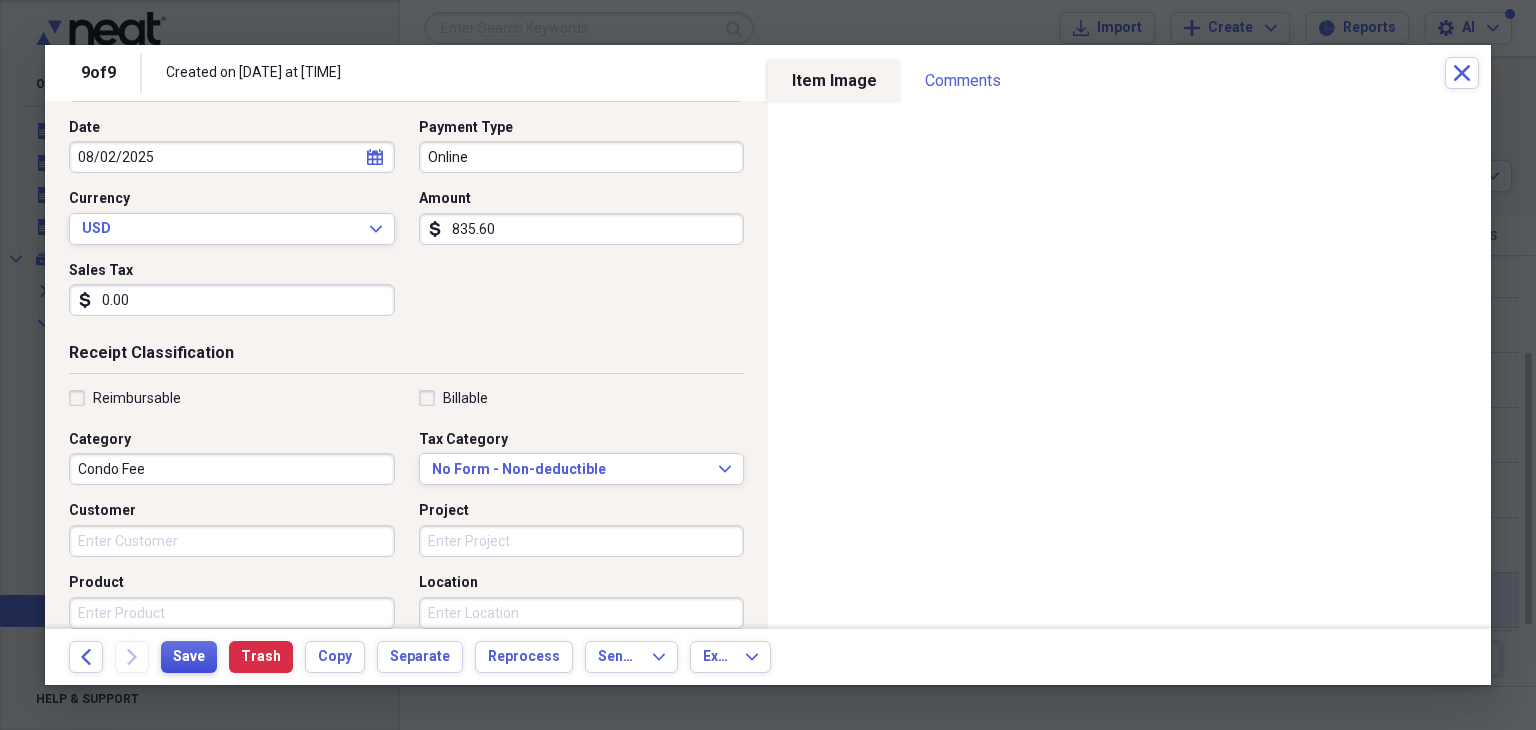 type on "0.00" 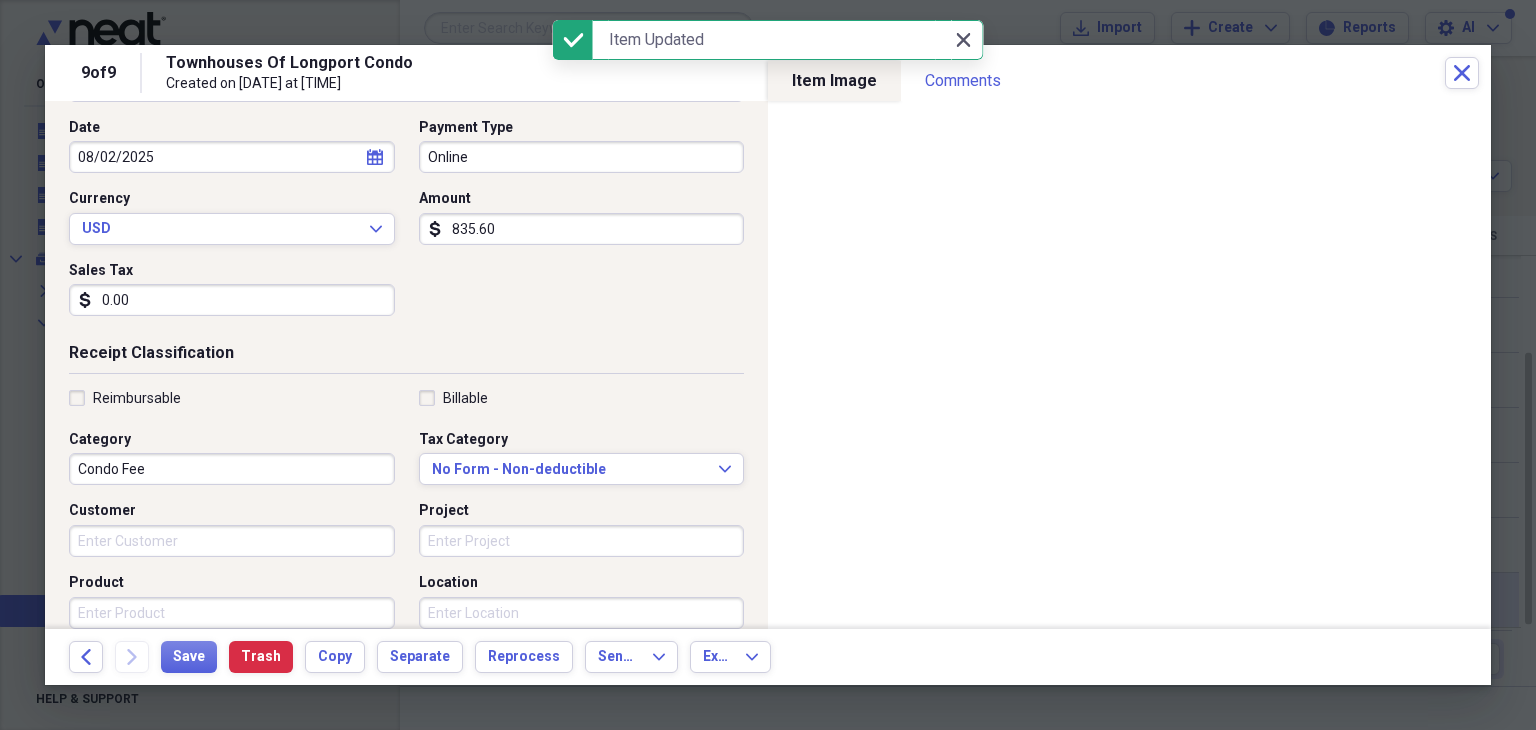 click on "Close" 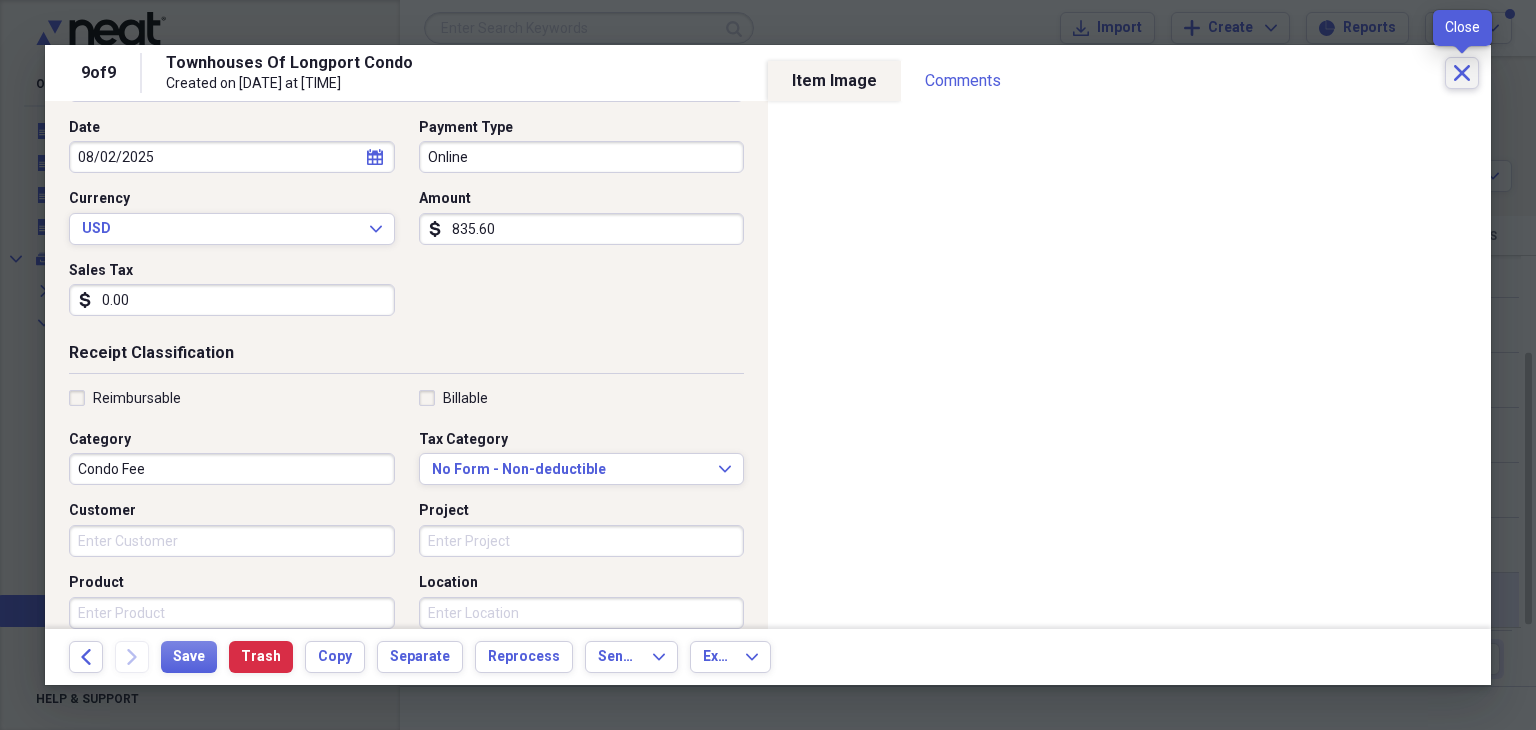 click 